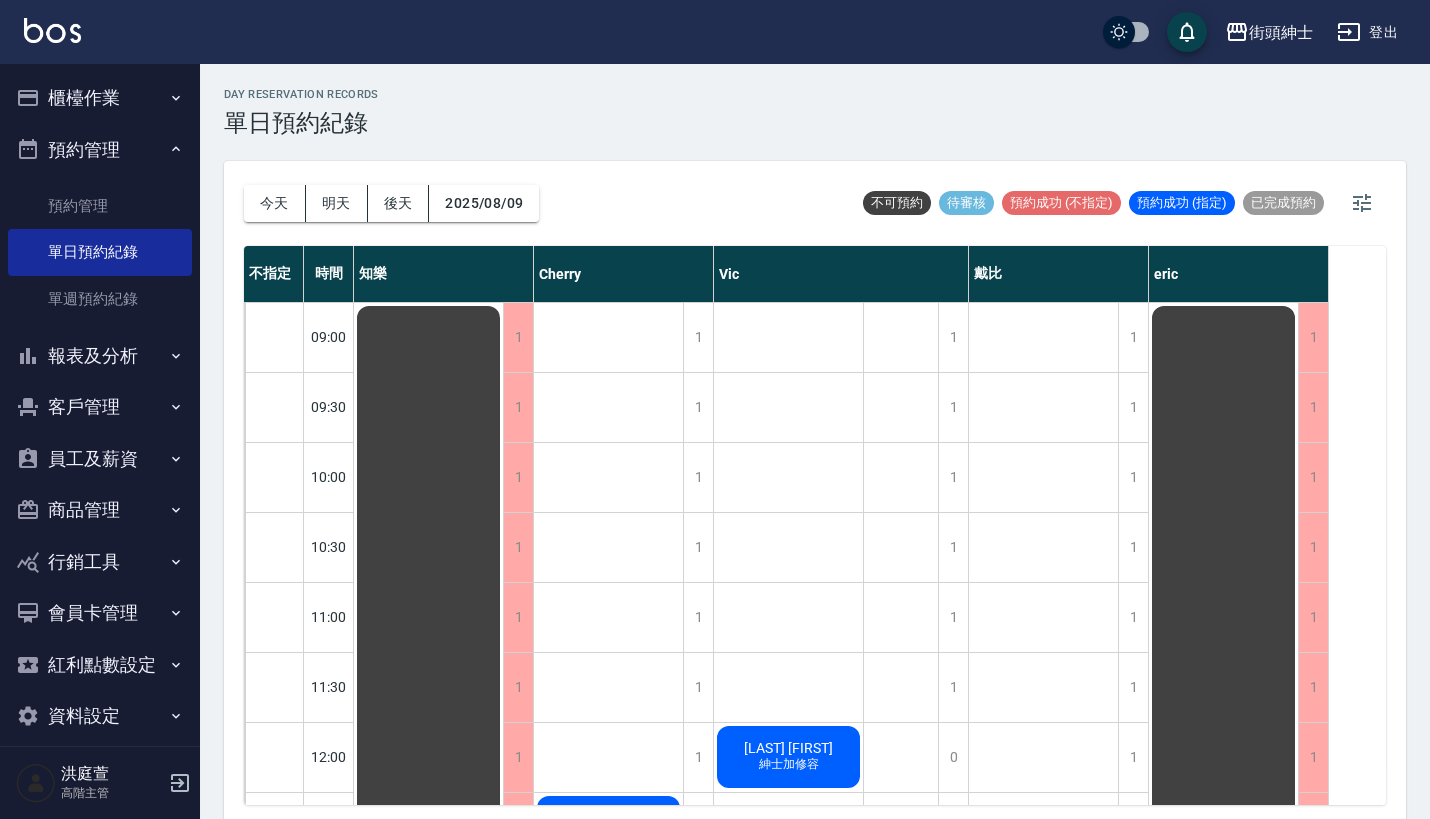 scroll, scrollTop: 0, scrollLeft: 0, axis: both 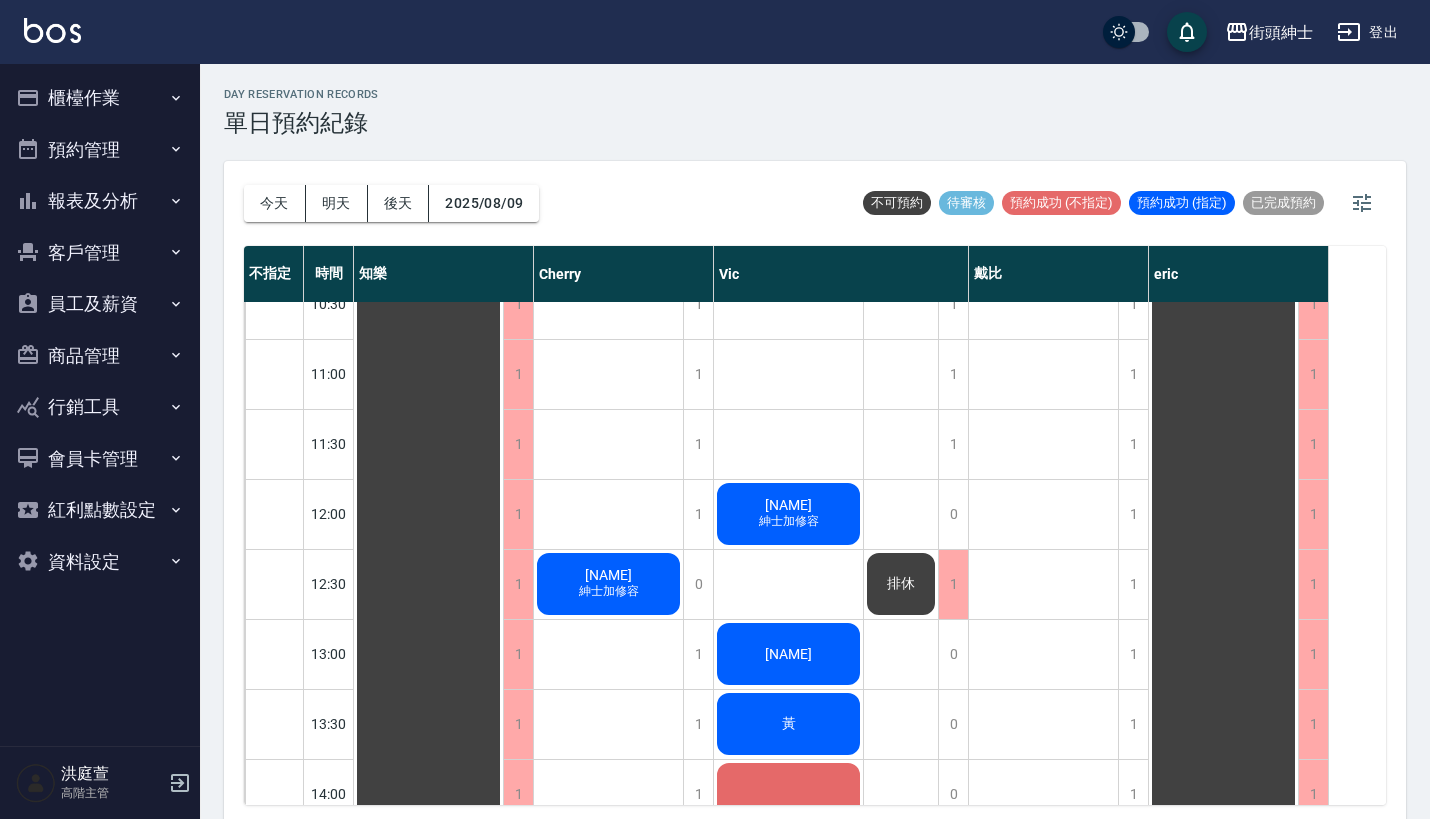 click on "排休" at bounding box center [429, 1074] 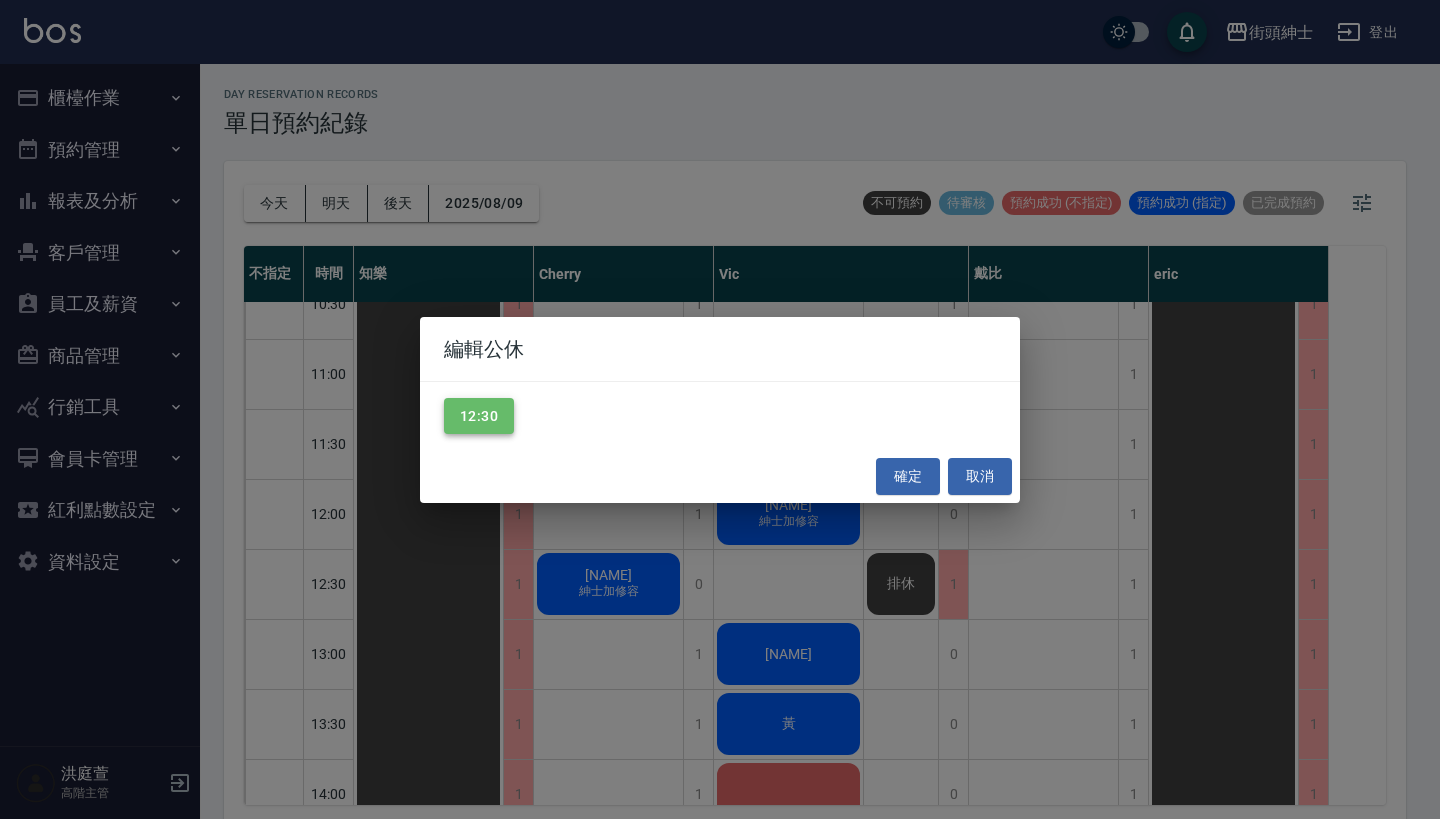 click on "12:30" at bounding box center (479, 416) 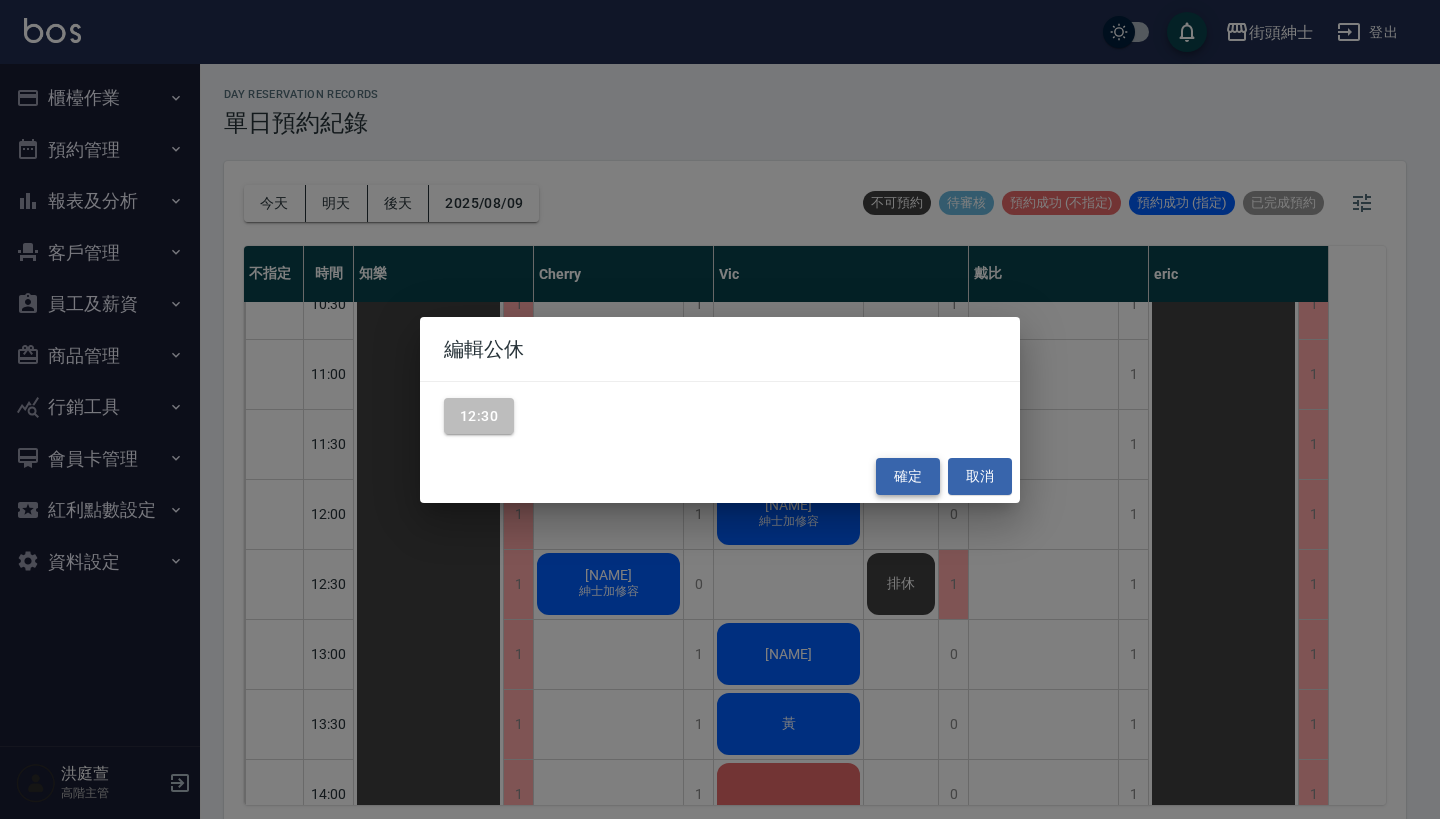 click on "確定" at bounding box center (908, 476) 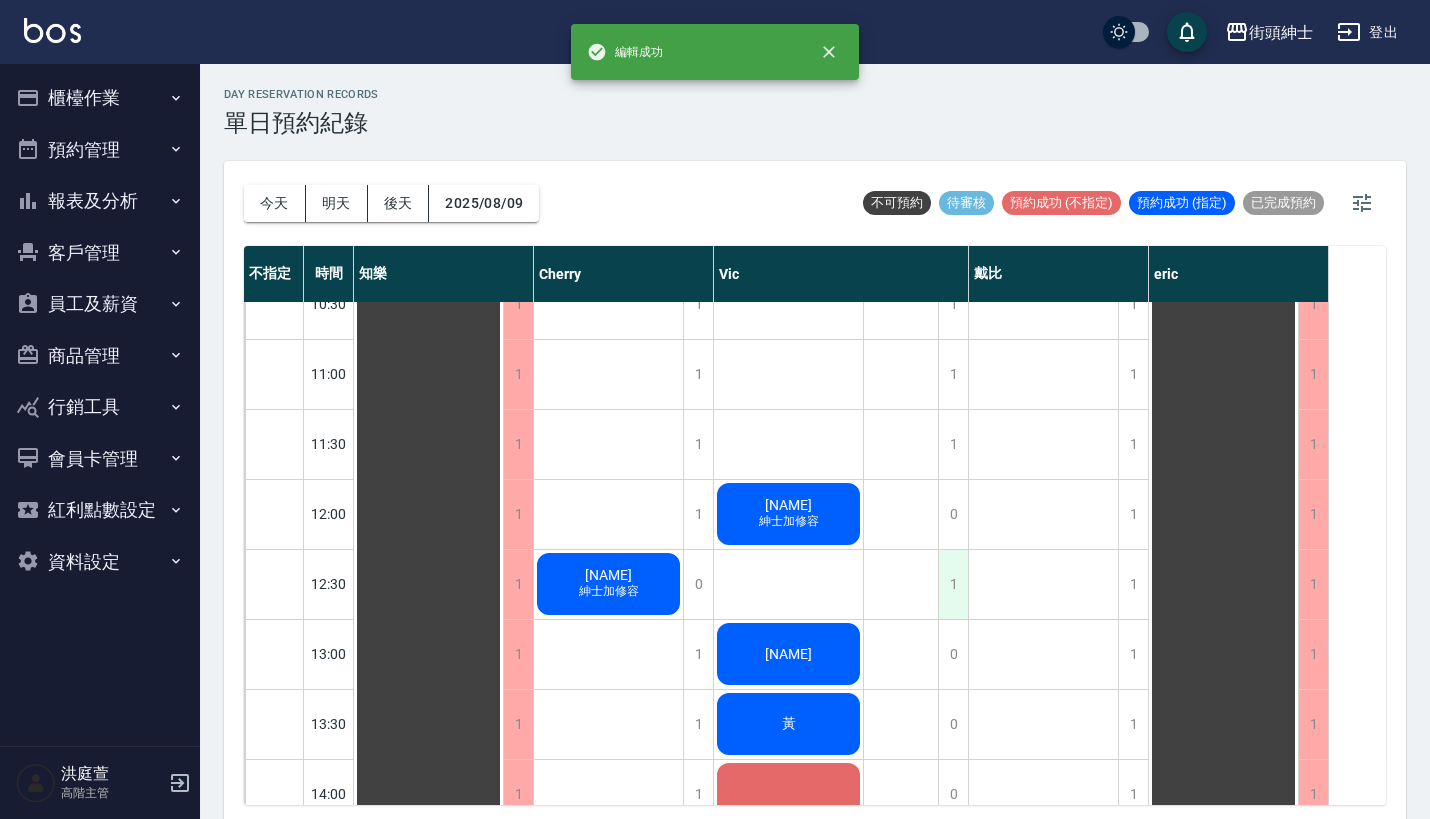 click on "1" at bounding box center (953, 584) 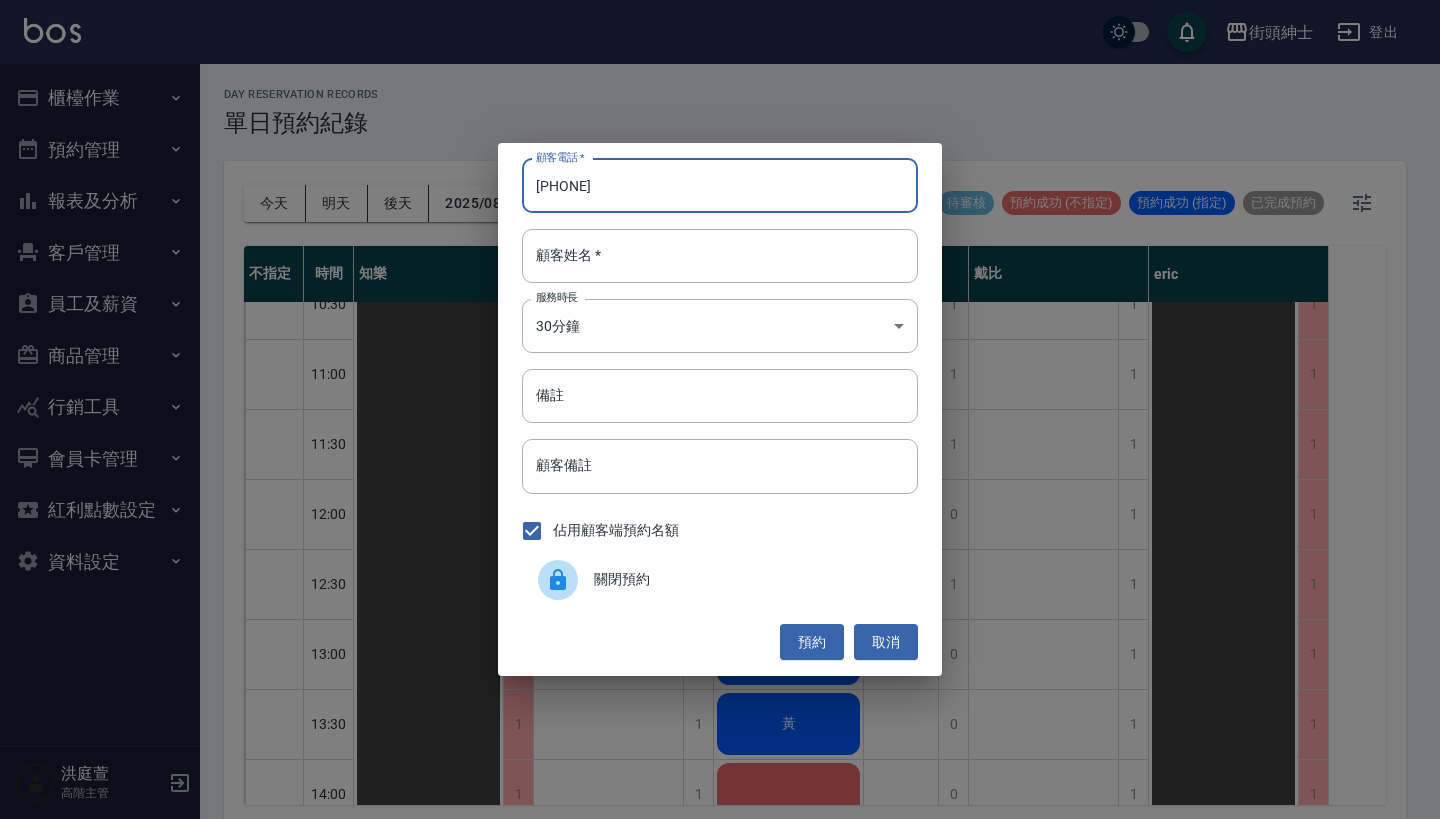 click on "[PHONE]" at bounding box center (720, 186) 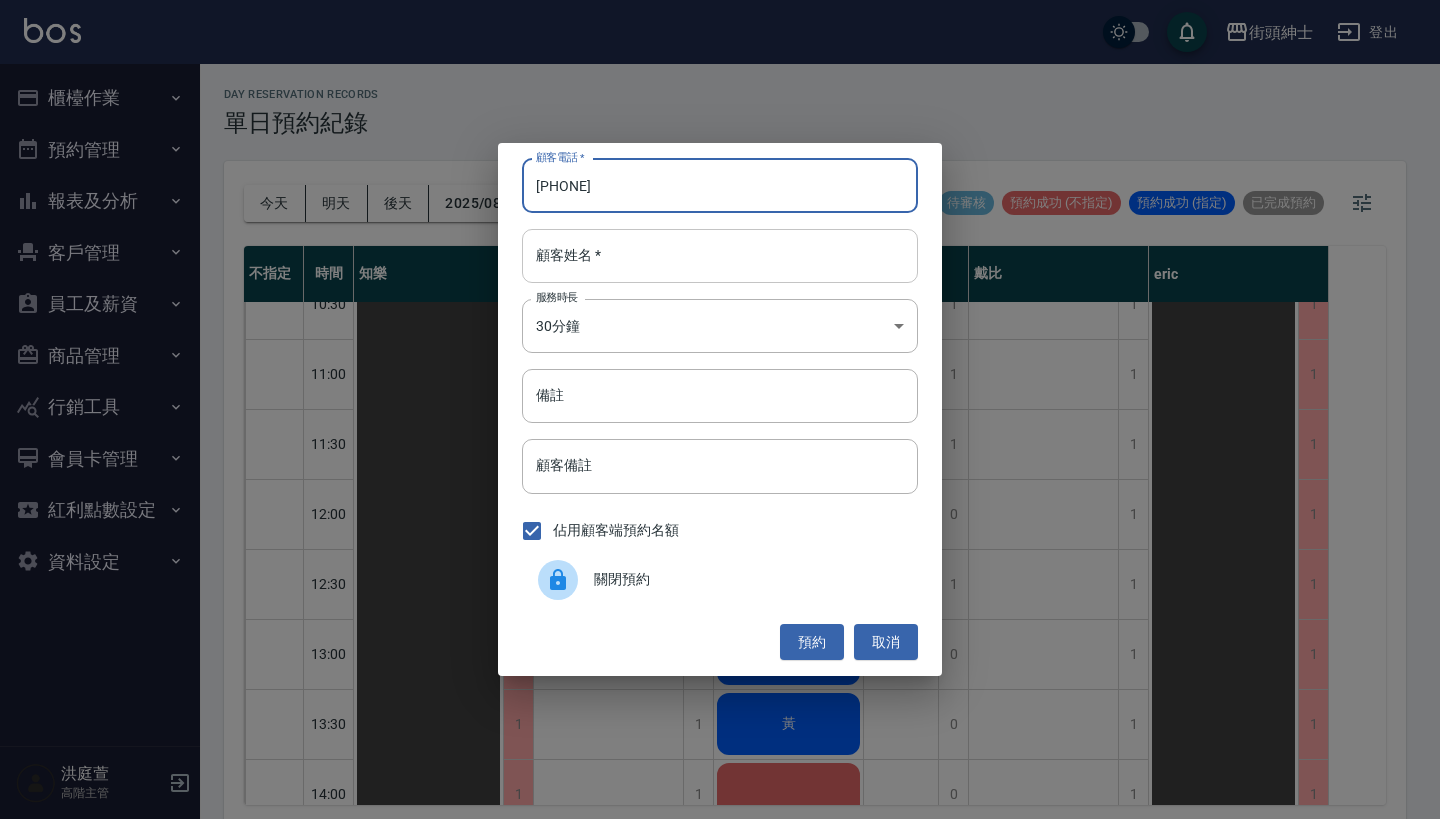 type on "[PHONE]" 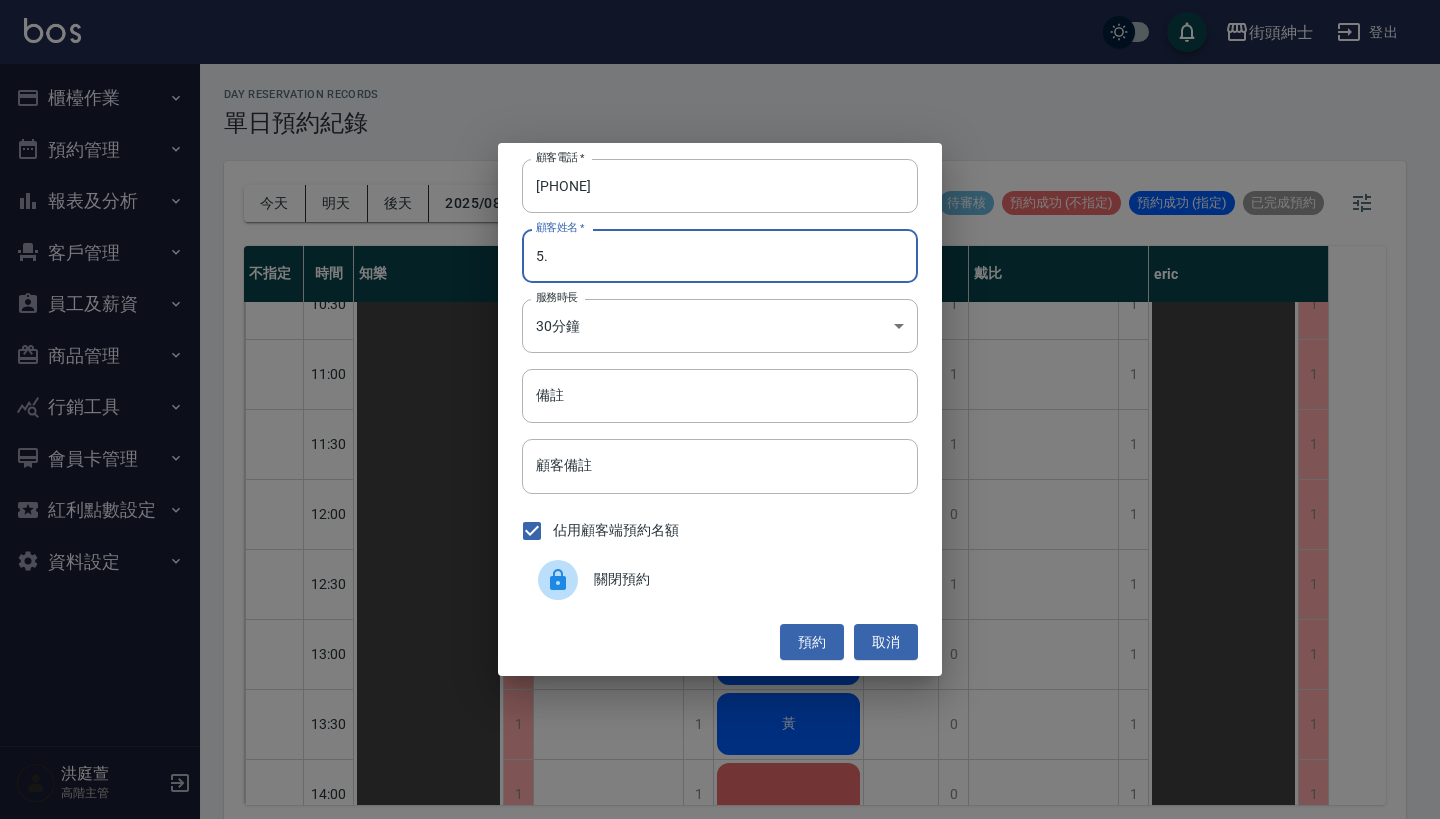 type on "5" 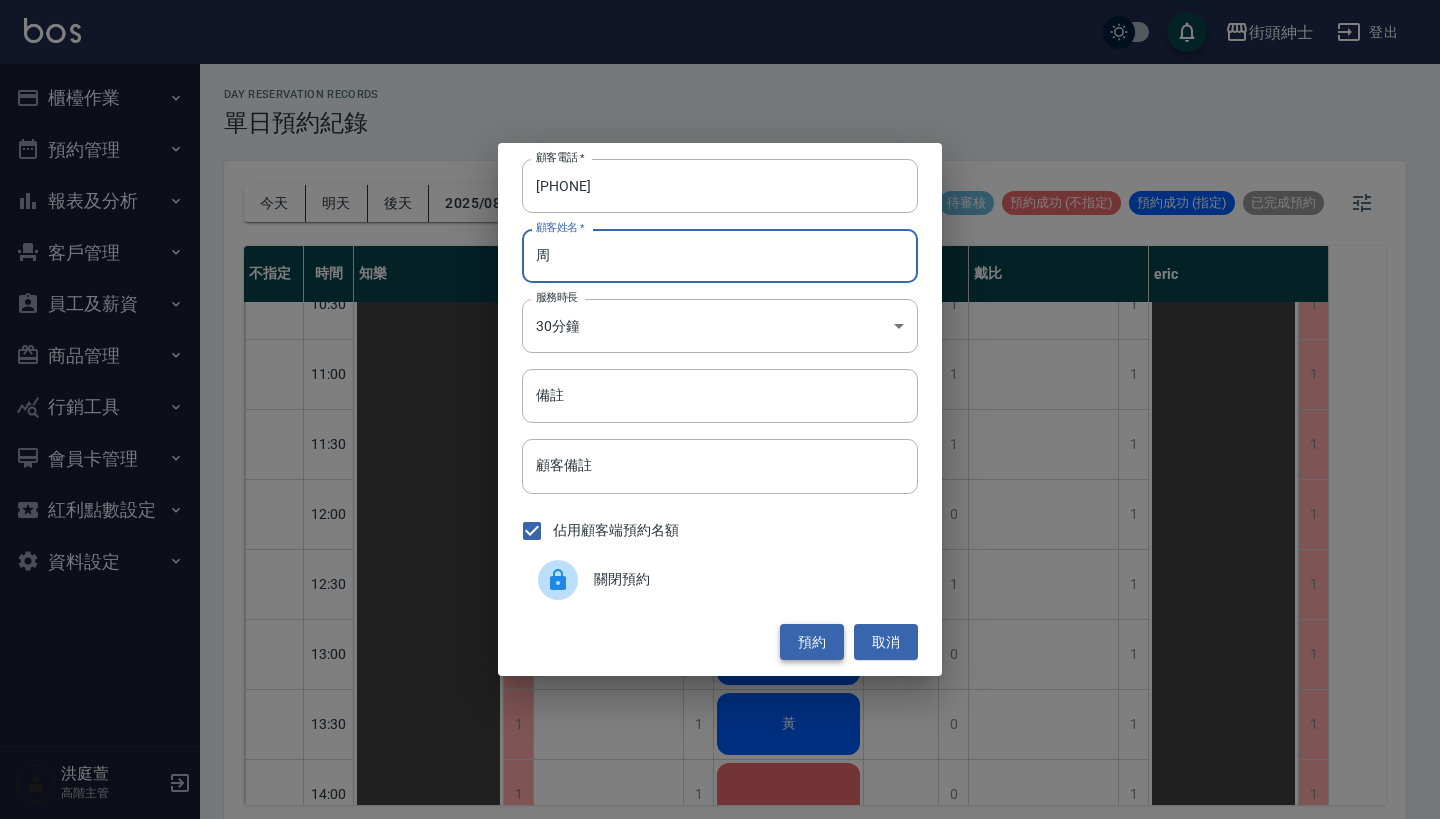 type on "周" 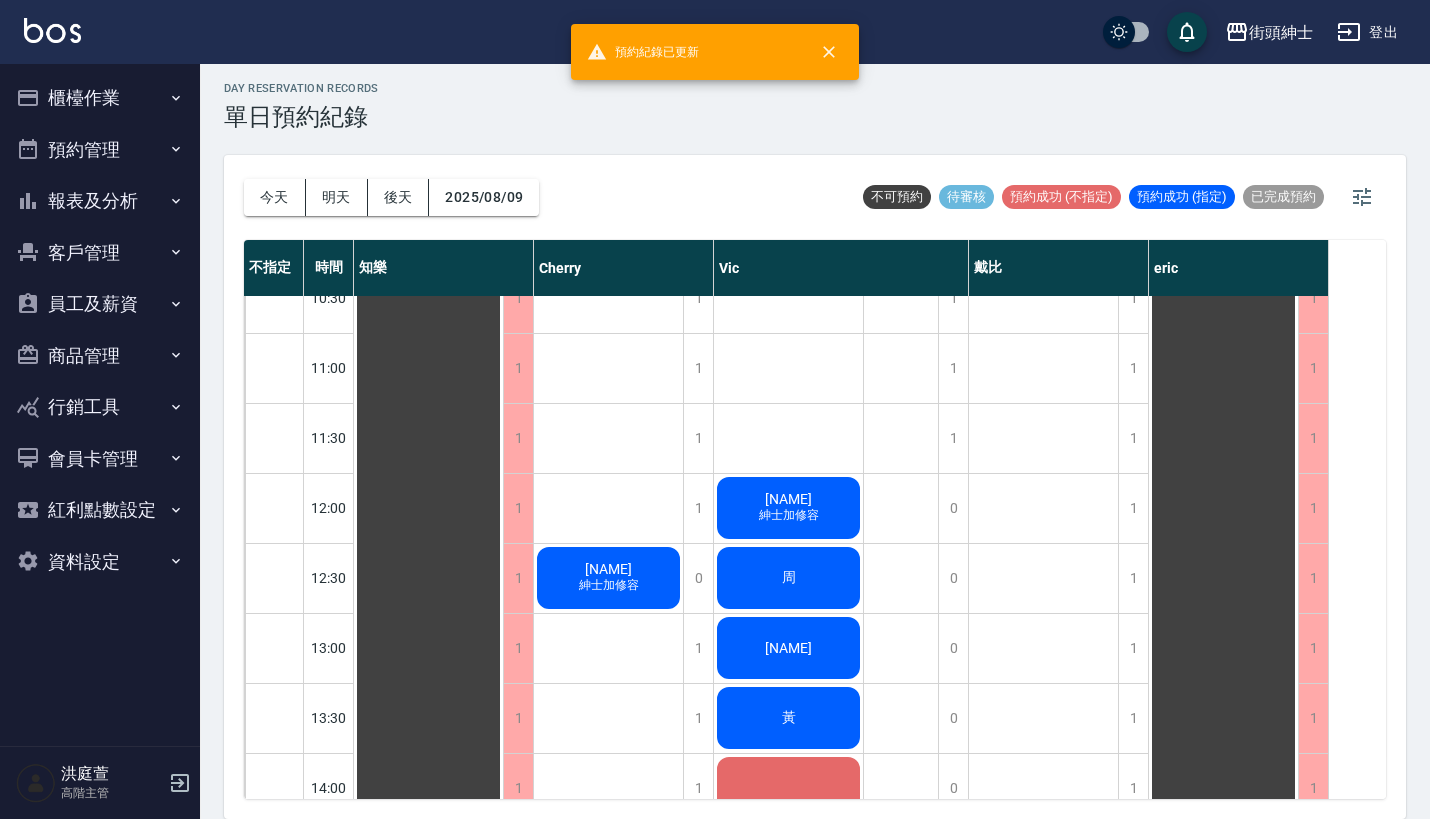 scroll, scrollTop: 6, scrollLeft: 0, axis: vertical 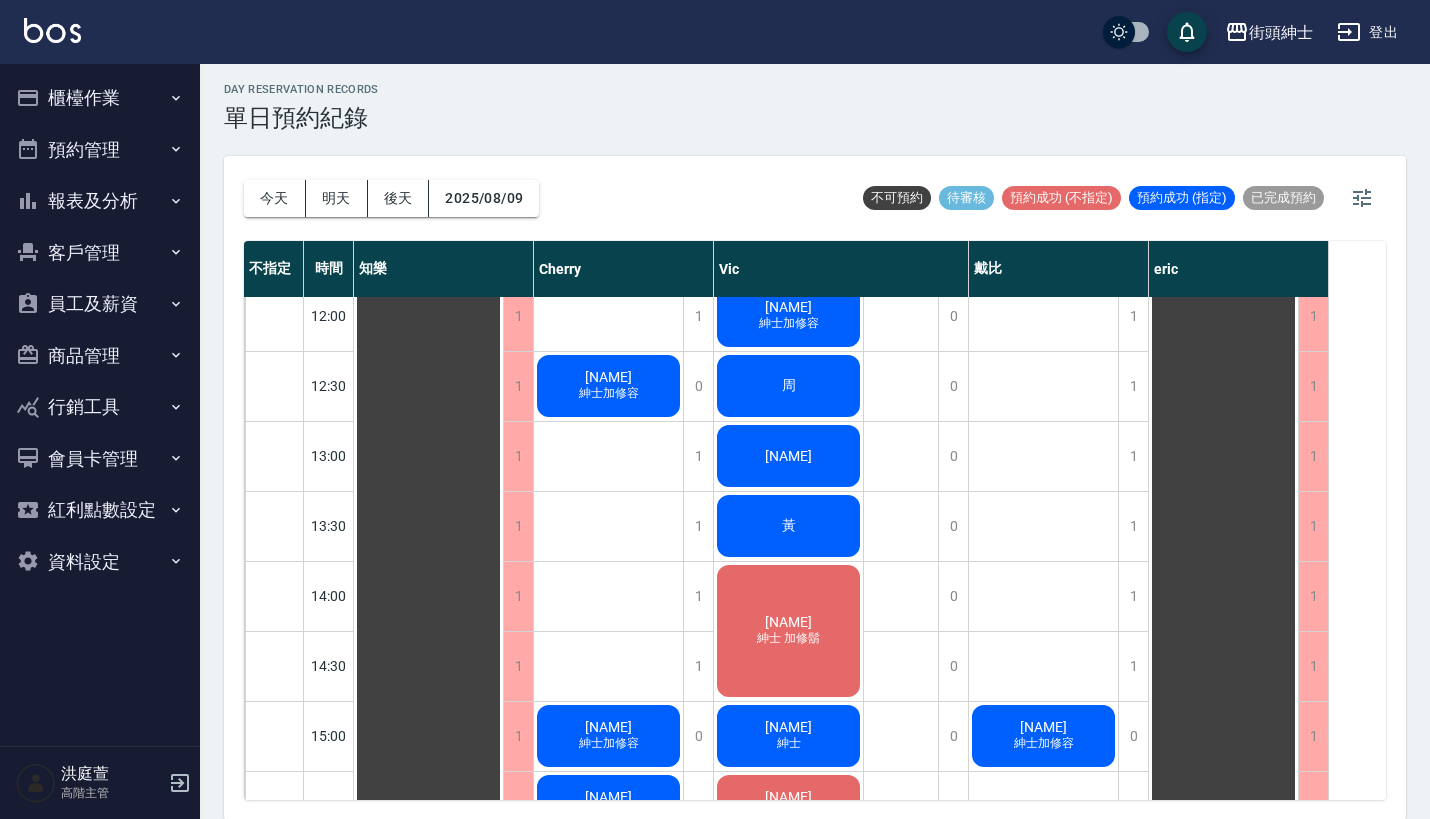 click on "周" at bounding box center (428, 876) 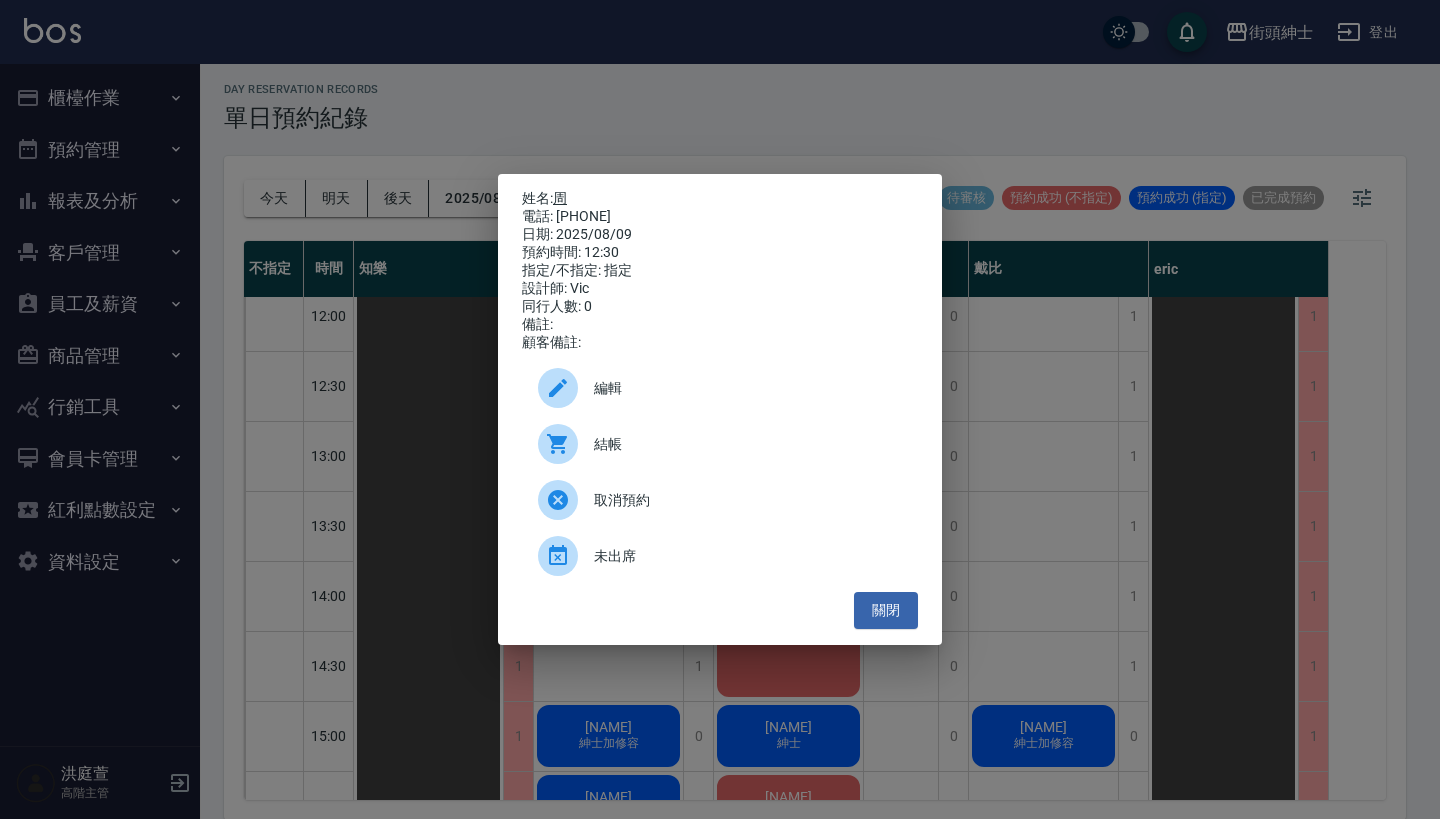 drag, startPoint x: 640, startPoint y: 211, endPoint x: 561, endPoint y: 191, distance: 81.49233 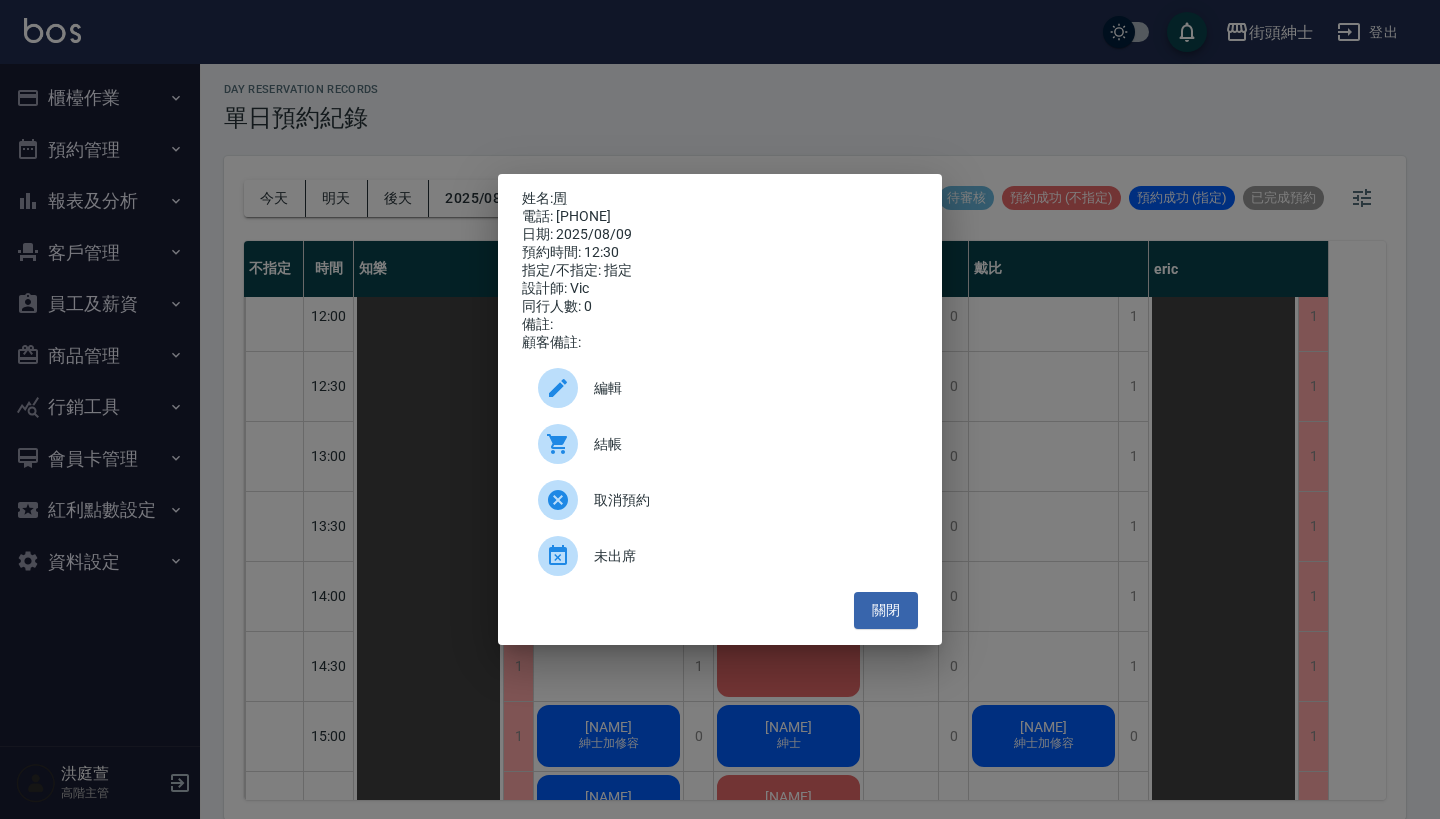 copy on "姓名:  [NAME] 電話: [PHONE]" 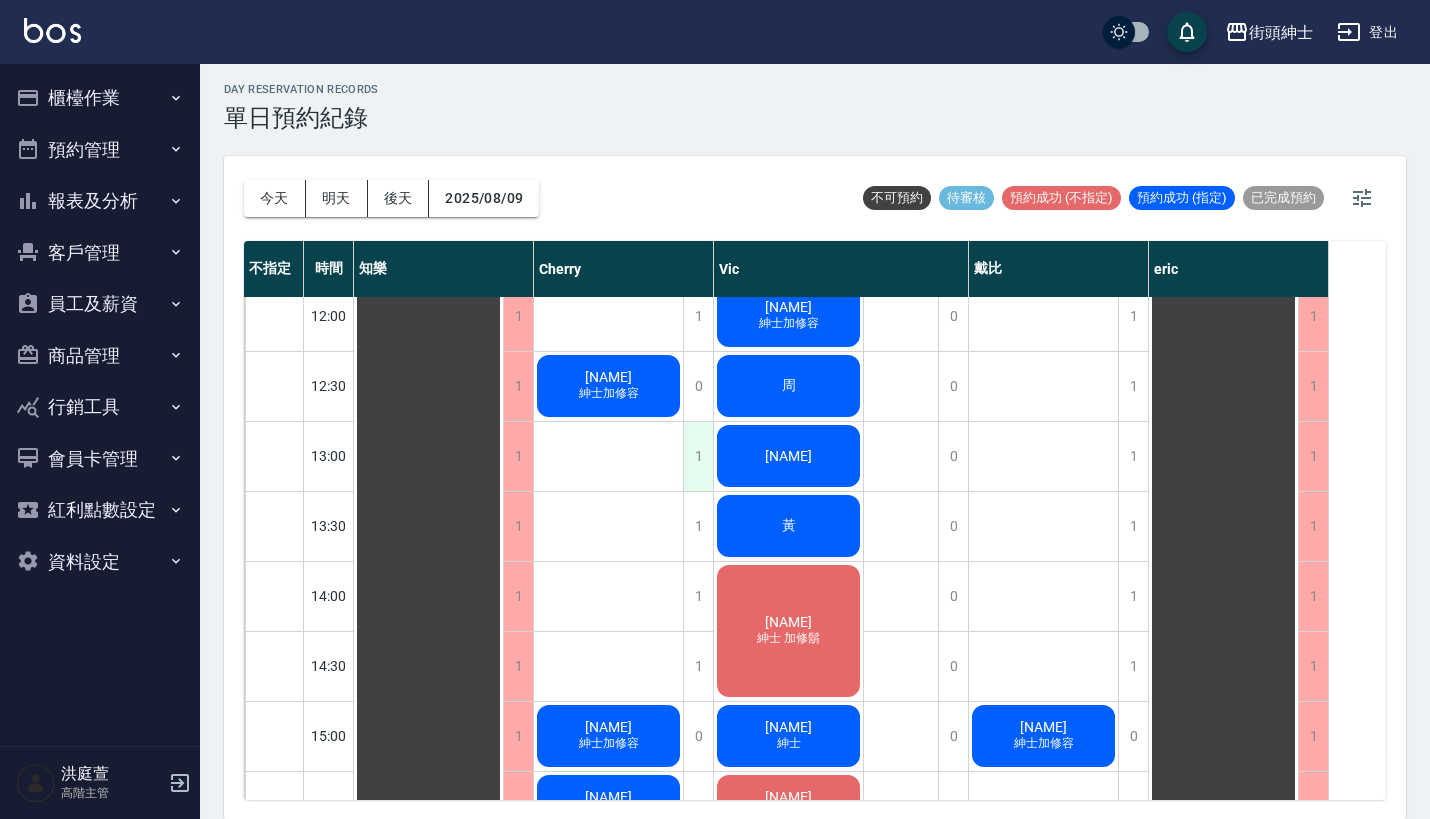 click on "1" at bounding box center (698, 456) 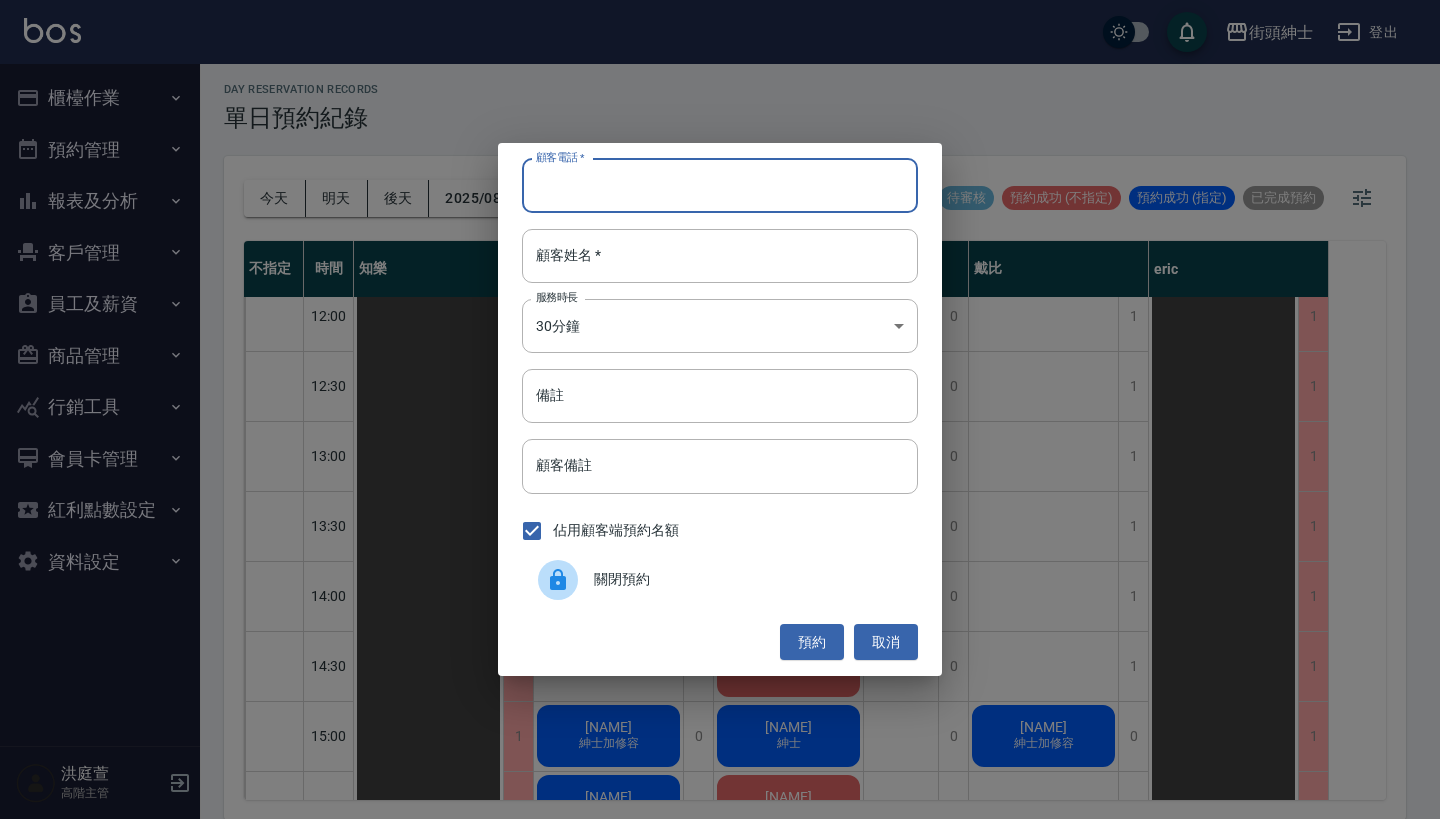 paste on "[NAME] 電話: [PHONE]" 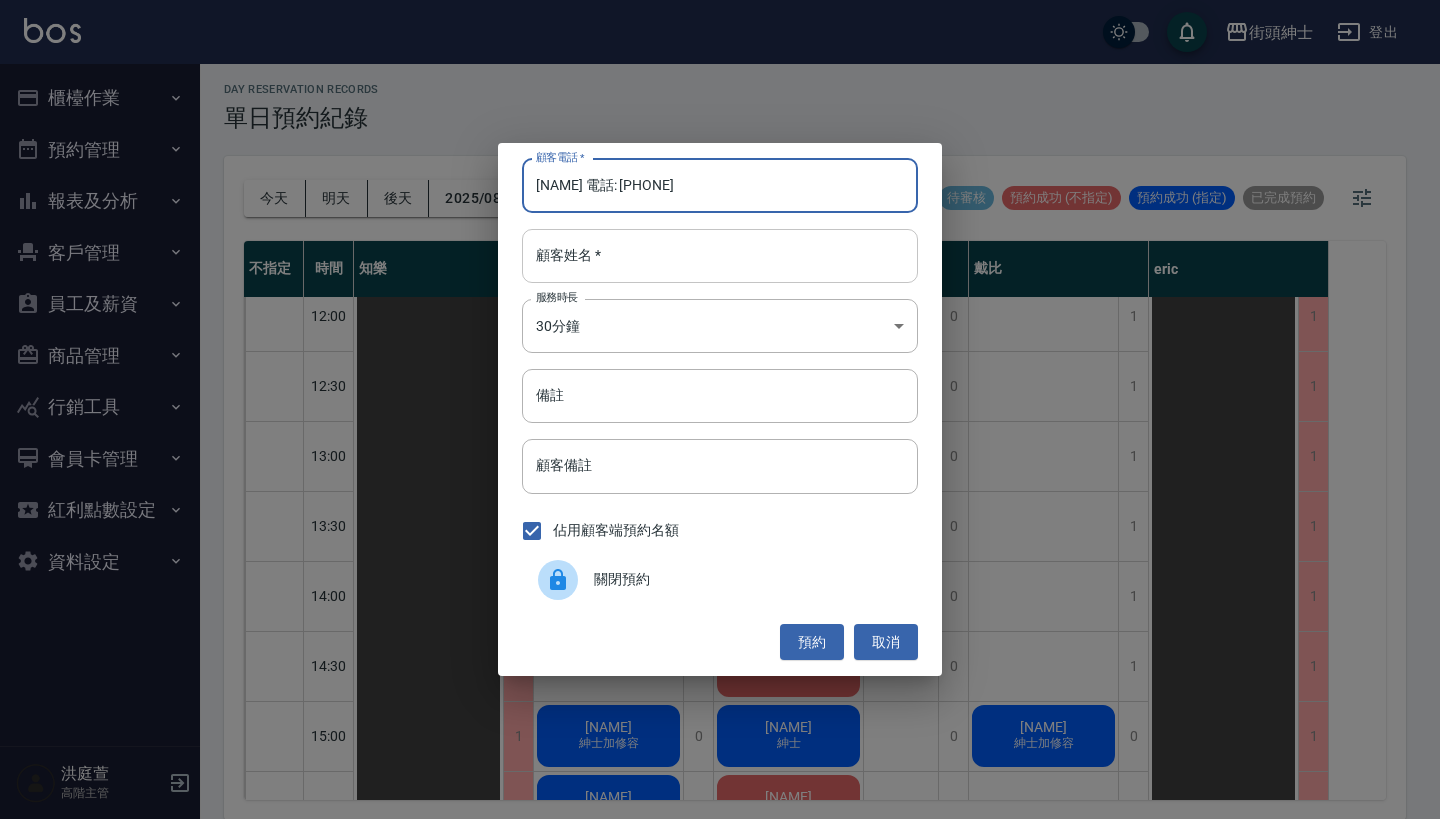 type on "[NAME] 電話: [PHONE]" 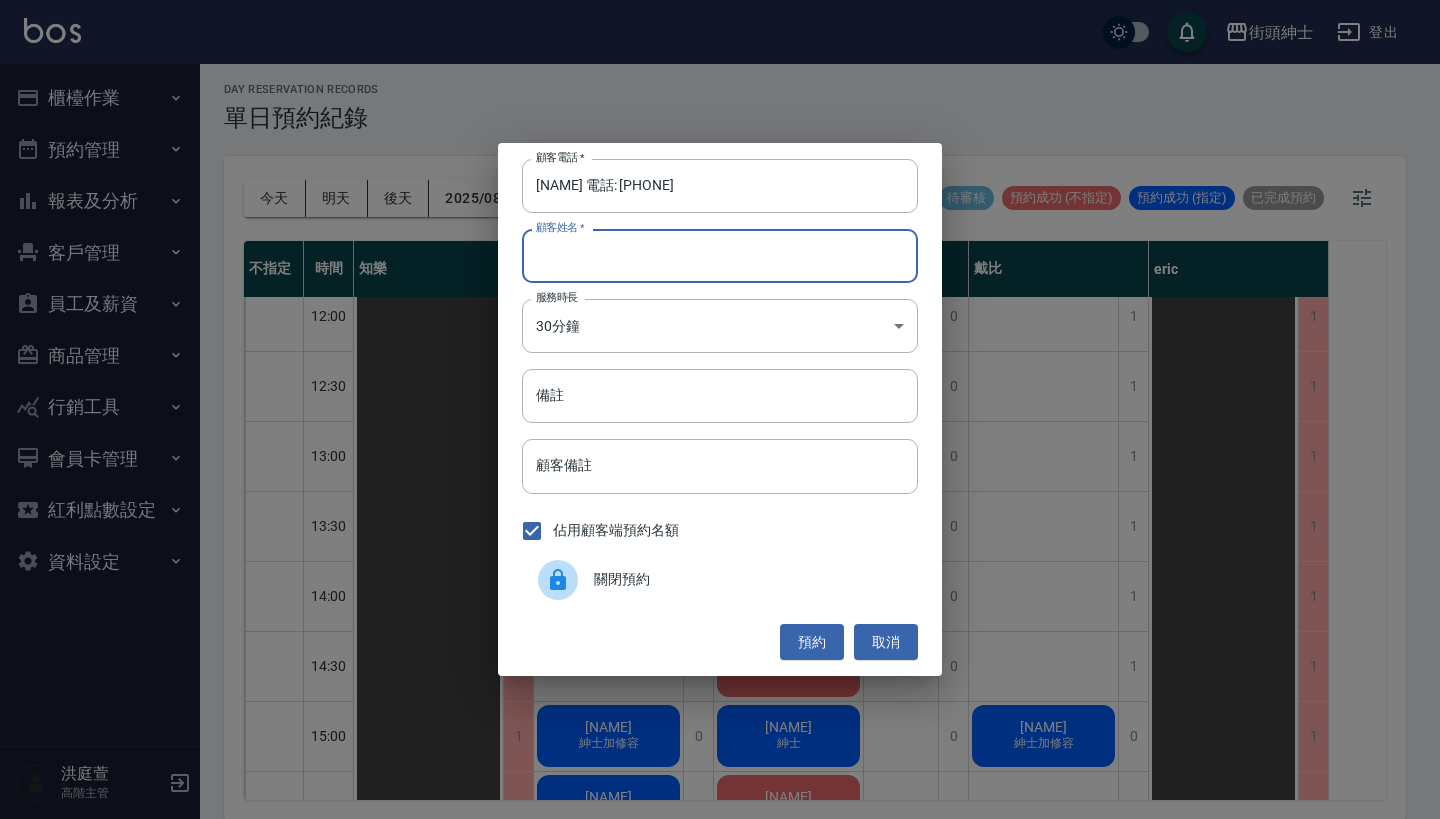 paste on "[NAME] 電話: [PHONE]" 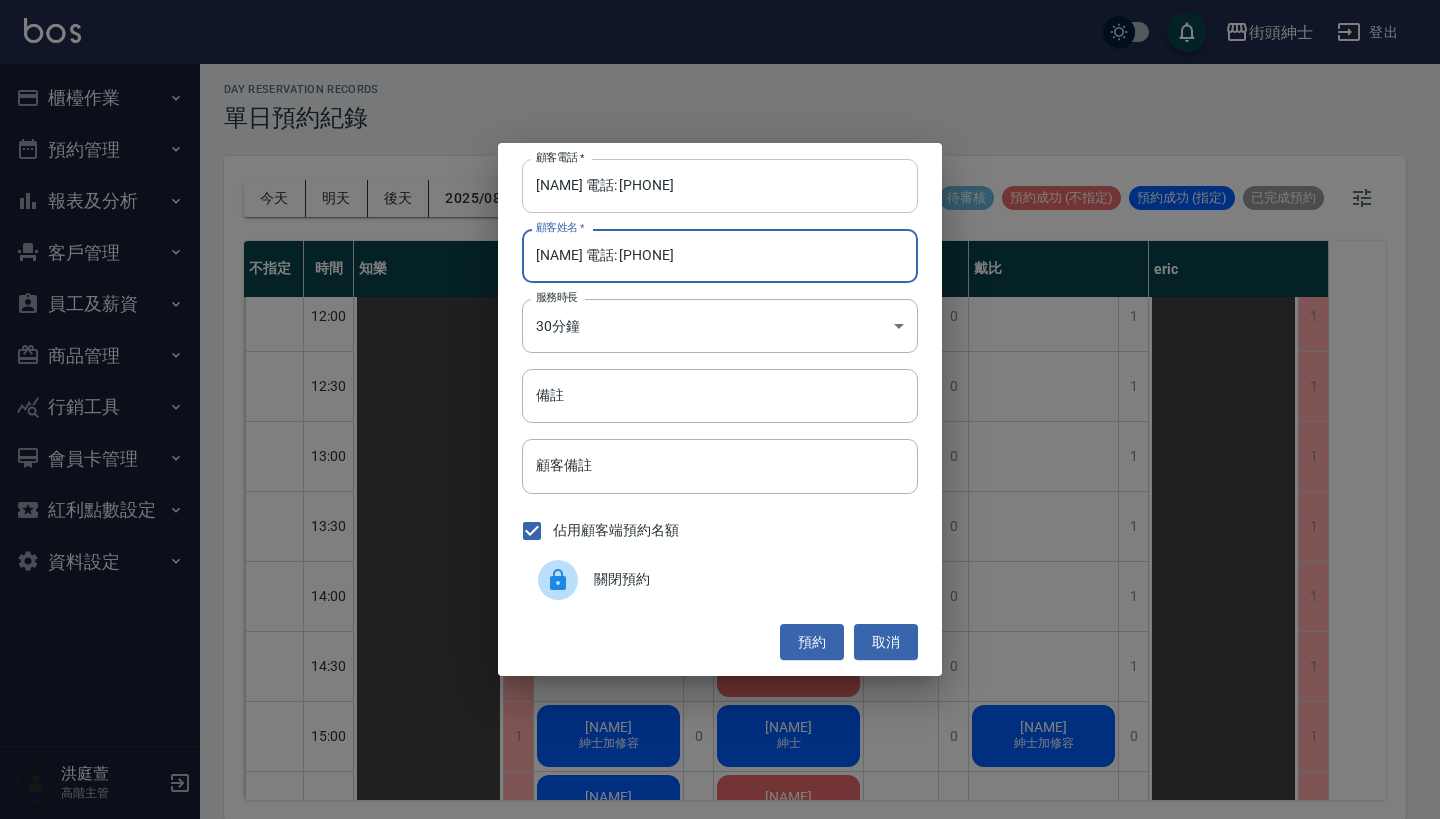 type on "[NAME] 電話: [PHONE]" 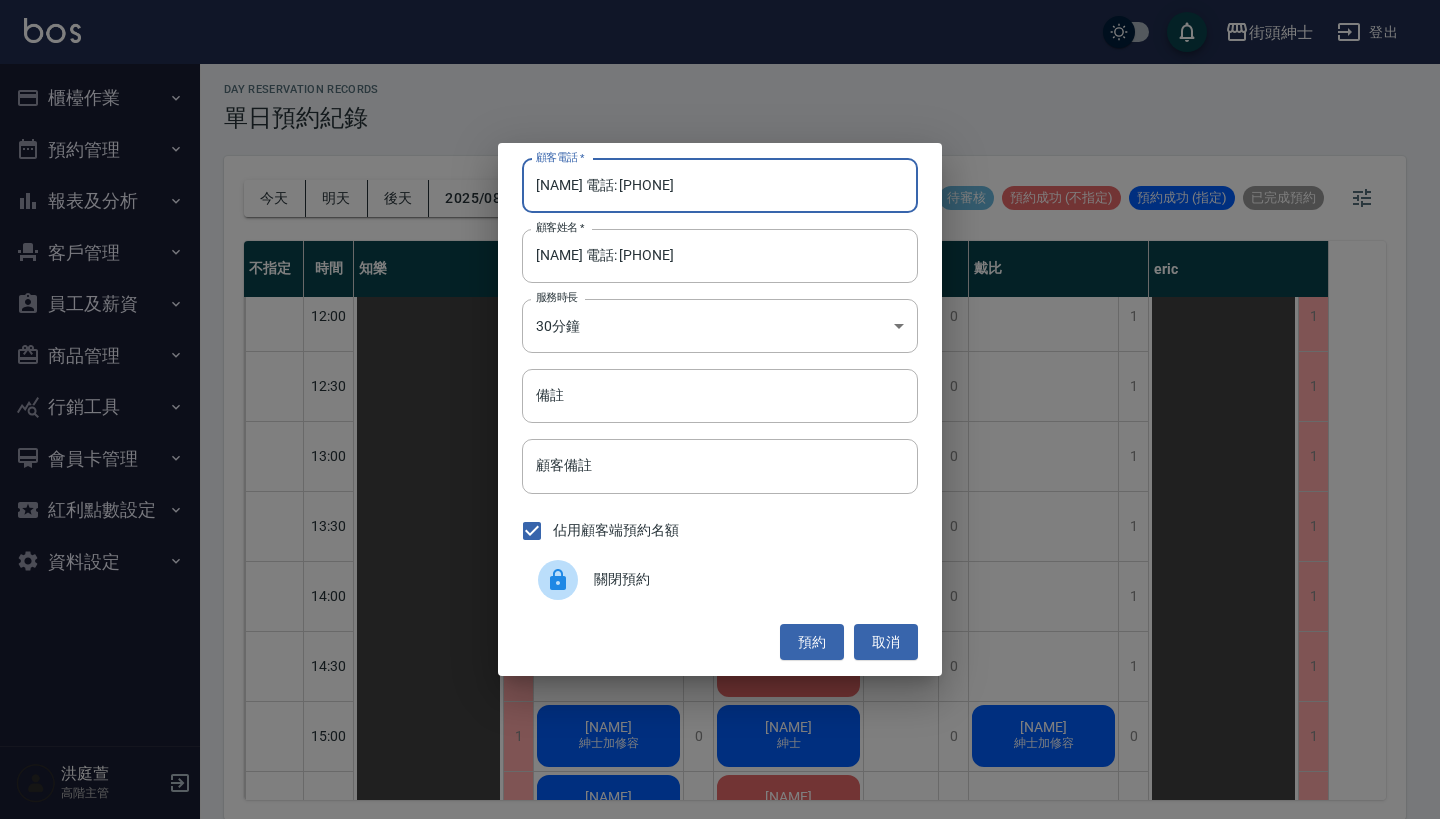 drag, startPoint x: 587, startPoint y: 187, endPoint x: 344, endPoint y: 187, distance: 243 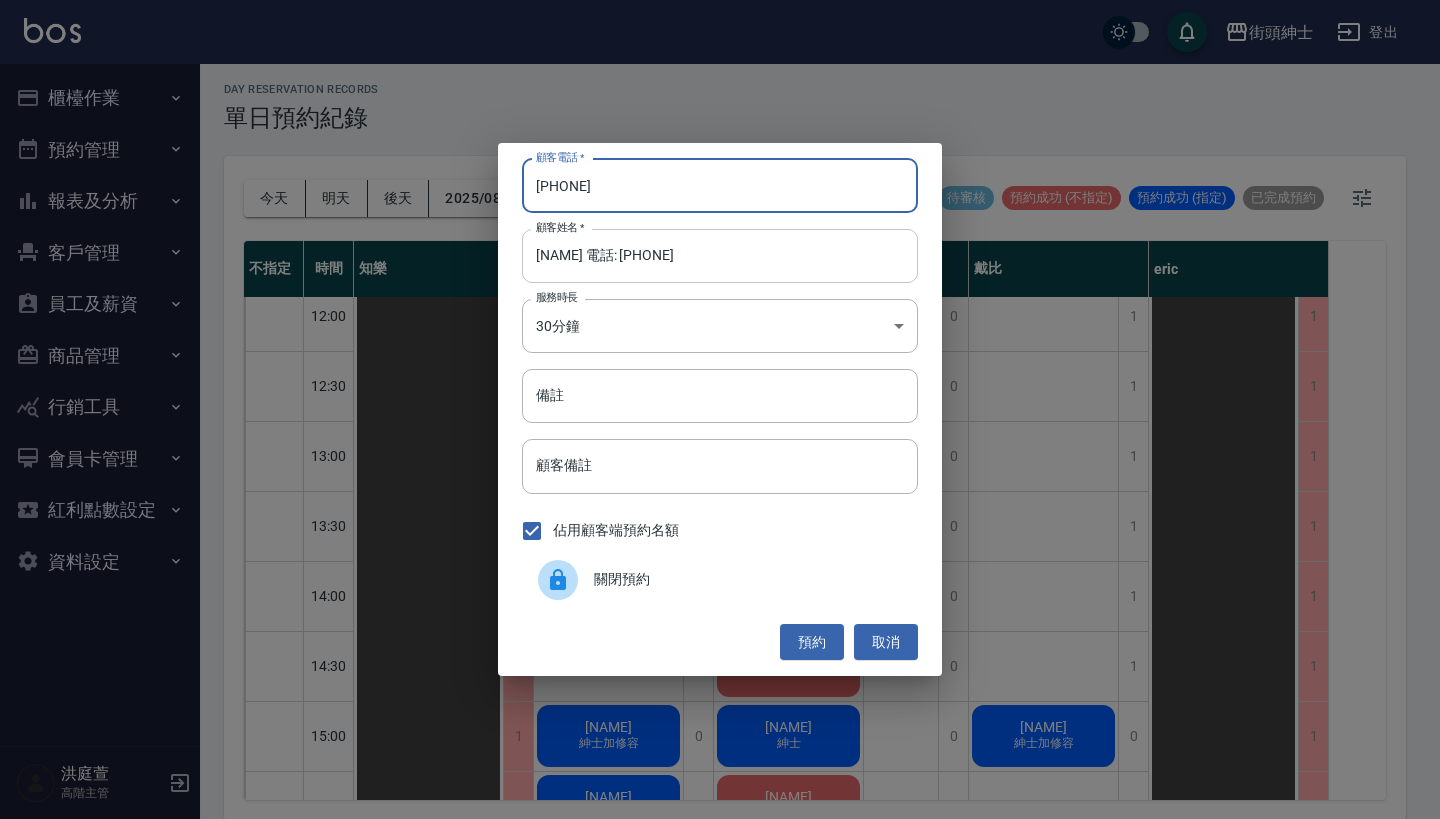 type on "[PHONE]" 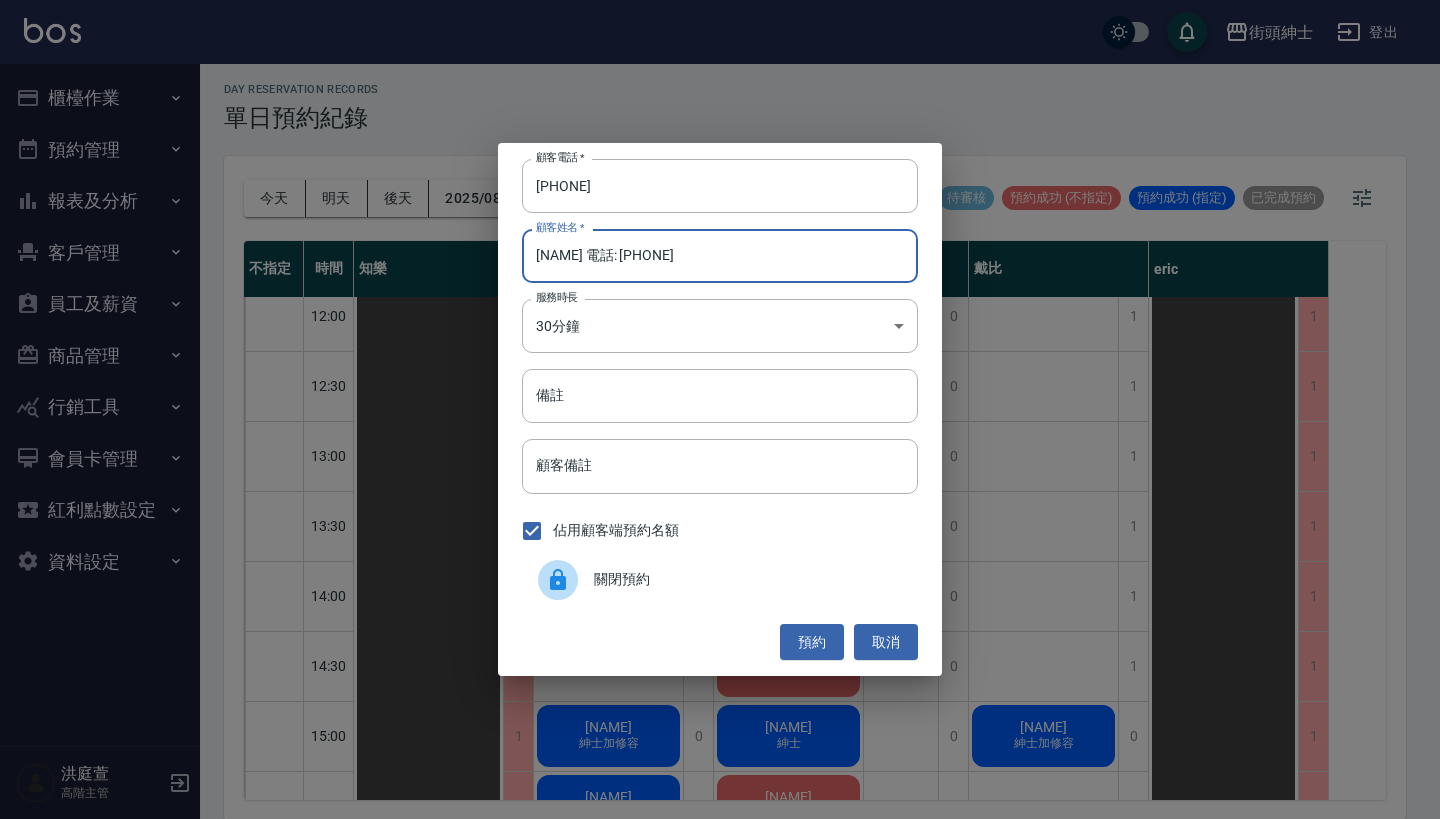 drag, startPoint x: 699, startPoint y: 258, endPoint x: 552, endPoint y: 263, distance: 147.085 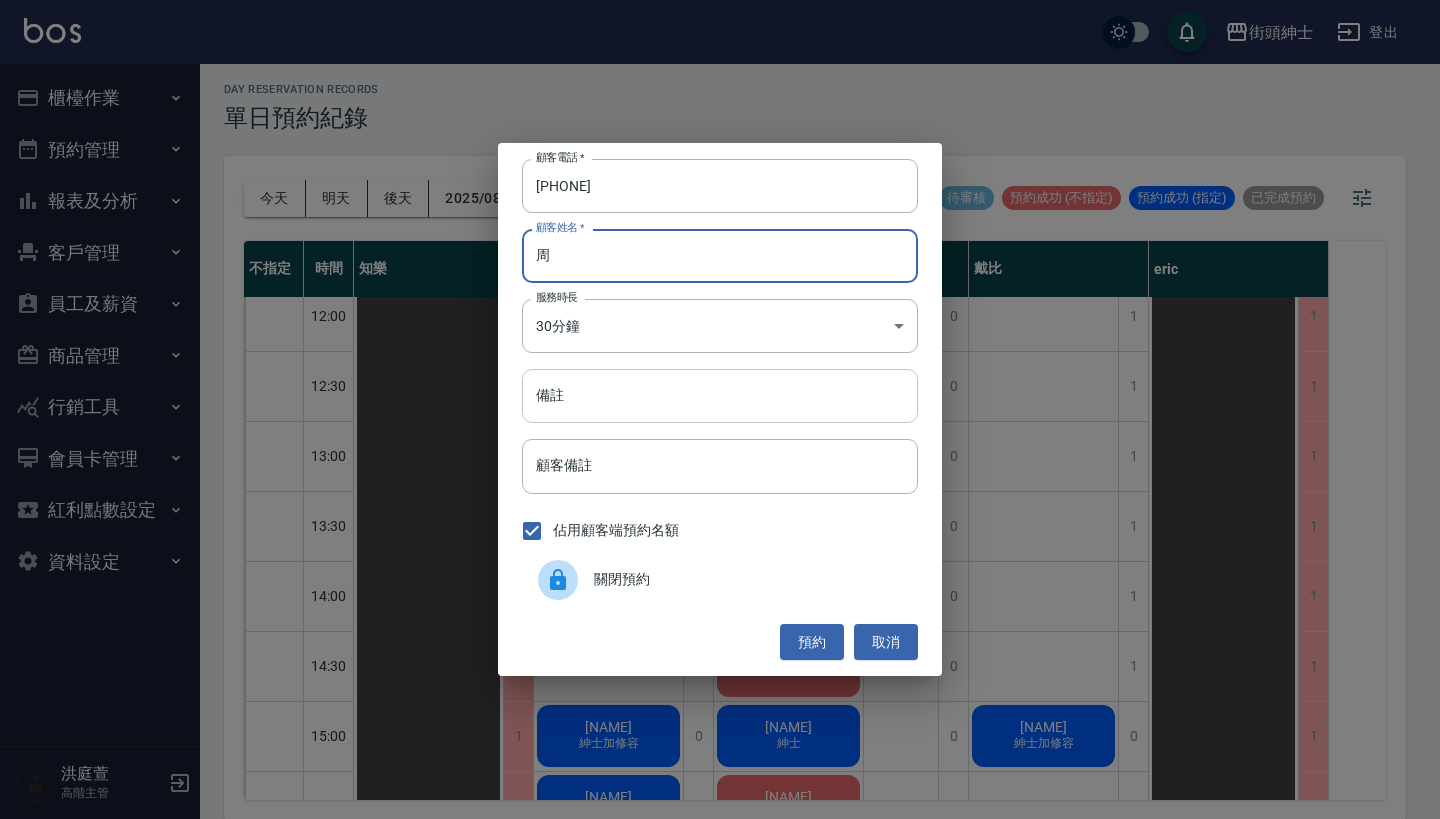 type on "周" 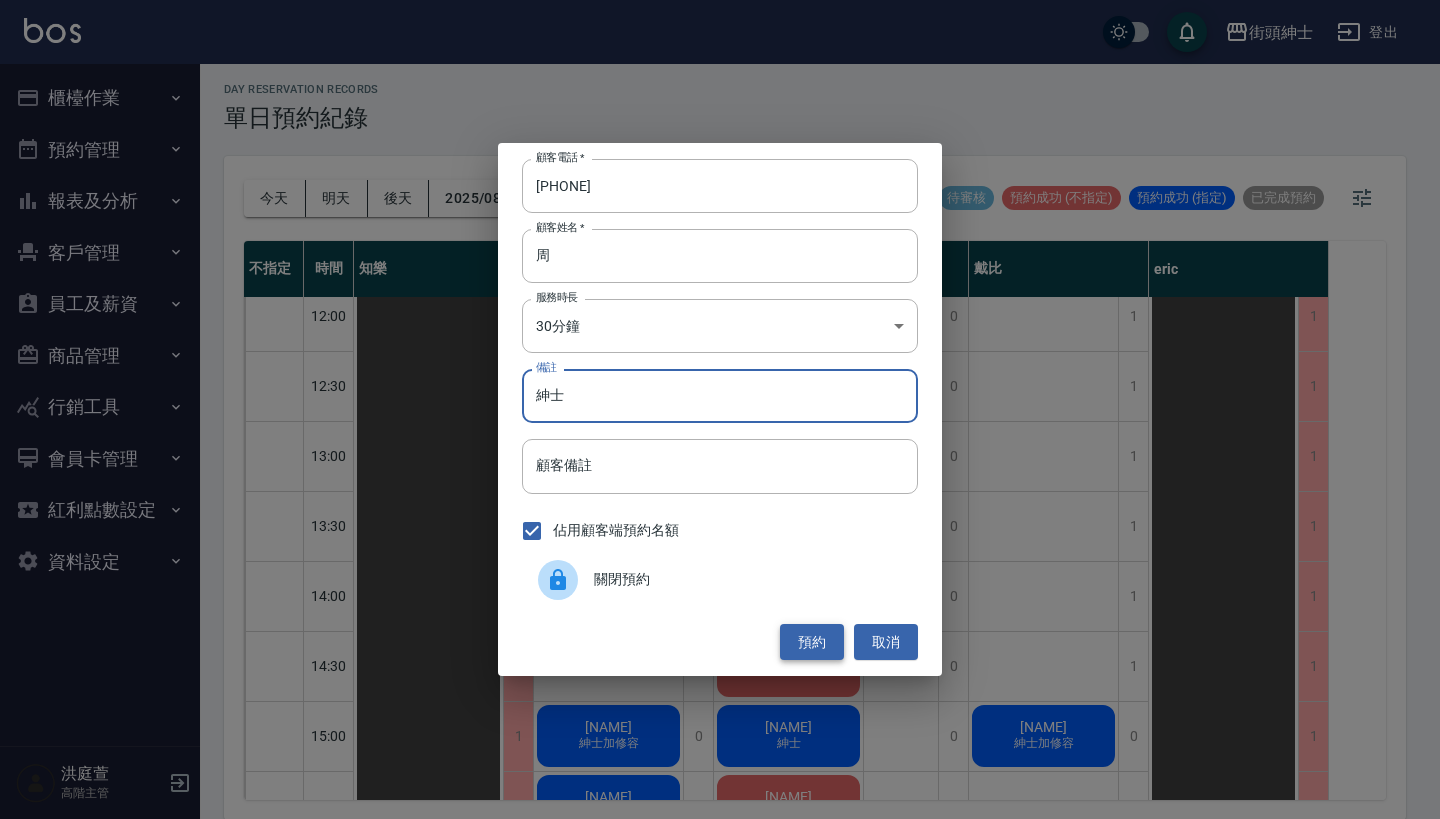 type on "紳士" 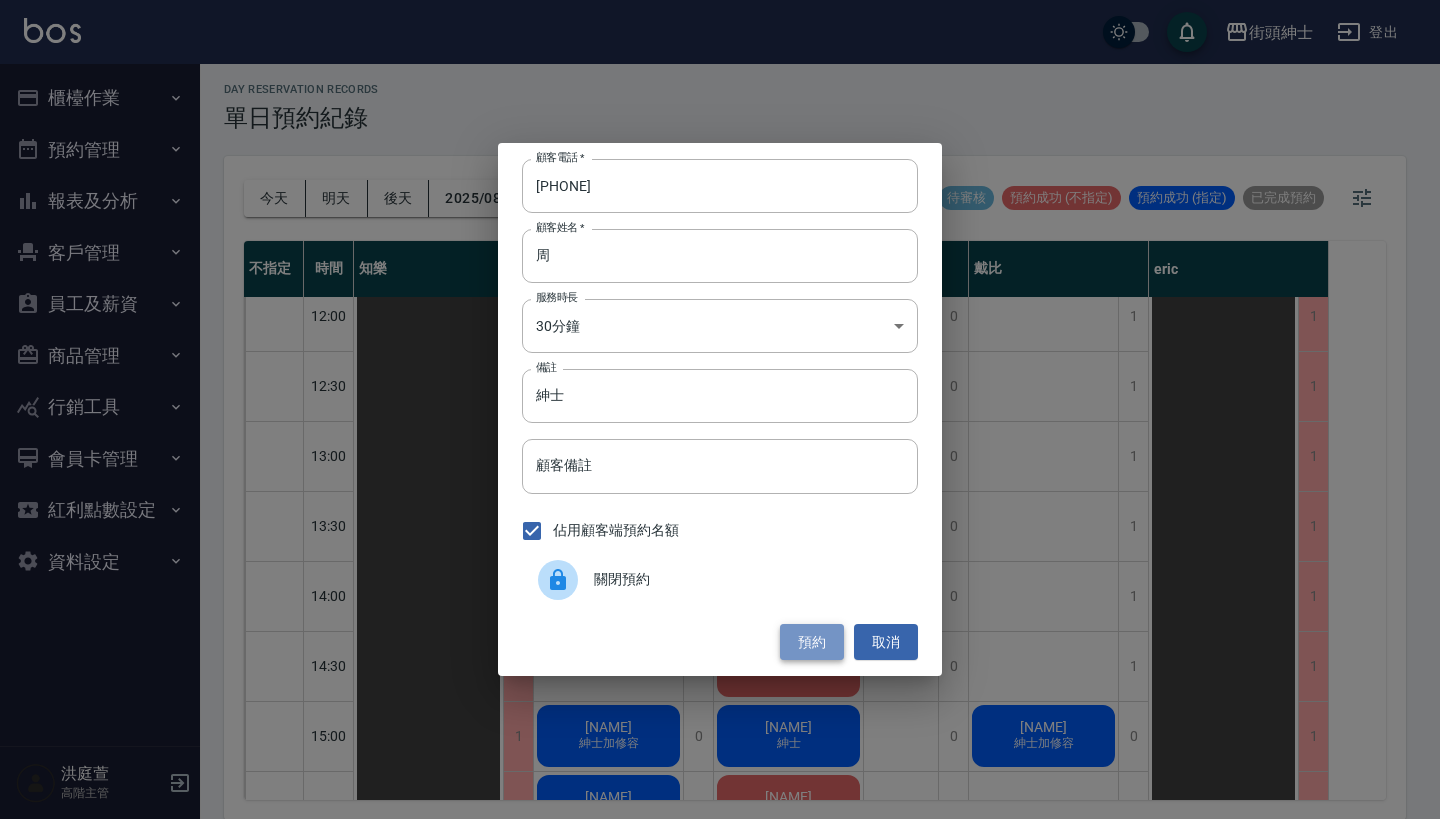 click on "預約" at bounding box center (812, 642) 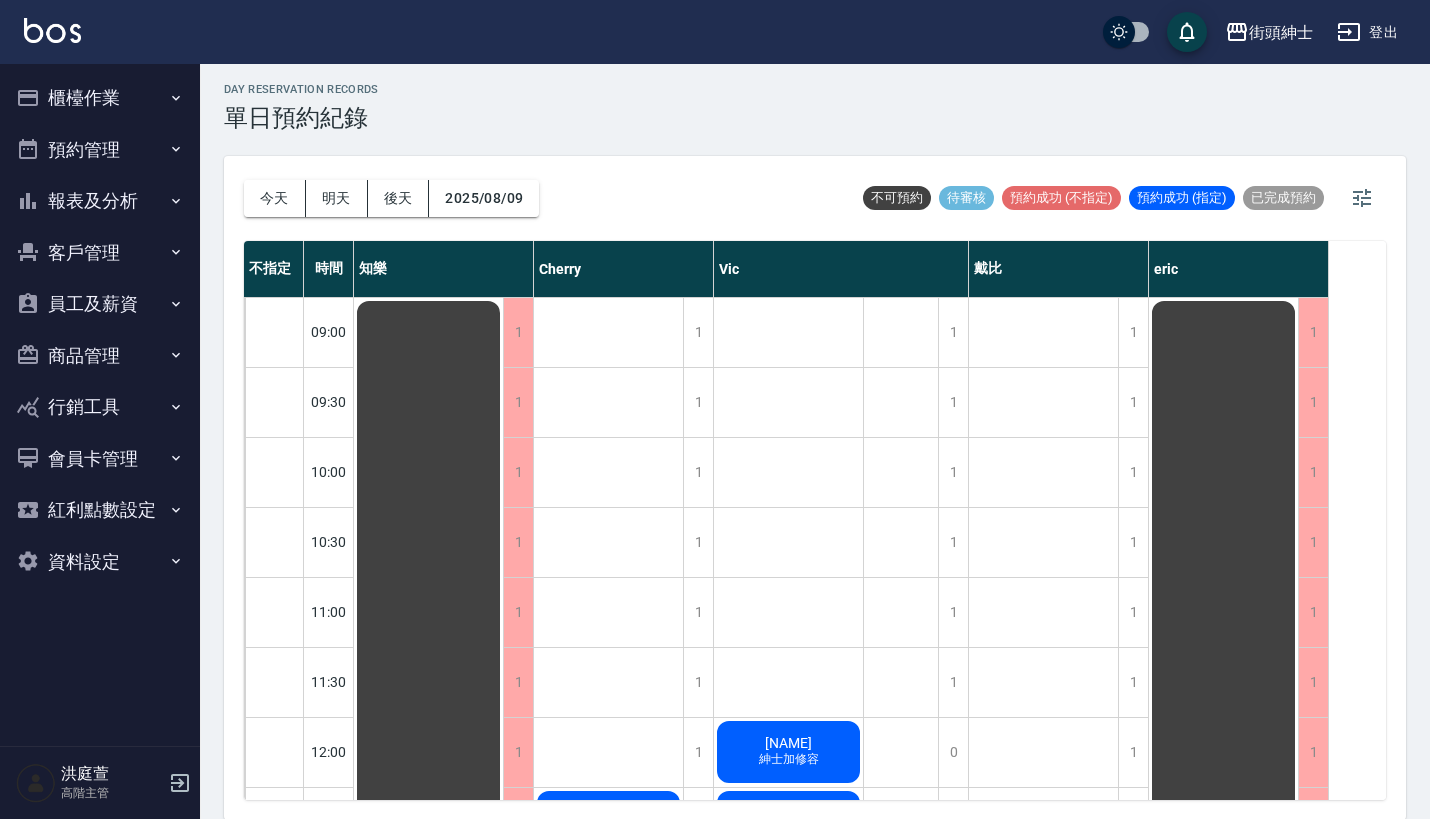 scroll, scrollTop: 0, scrollLeft: 0, axis: both 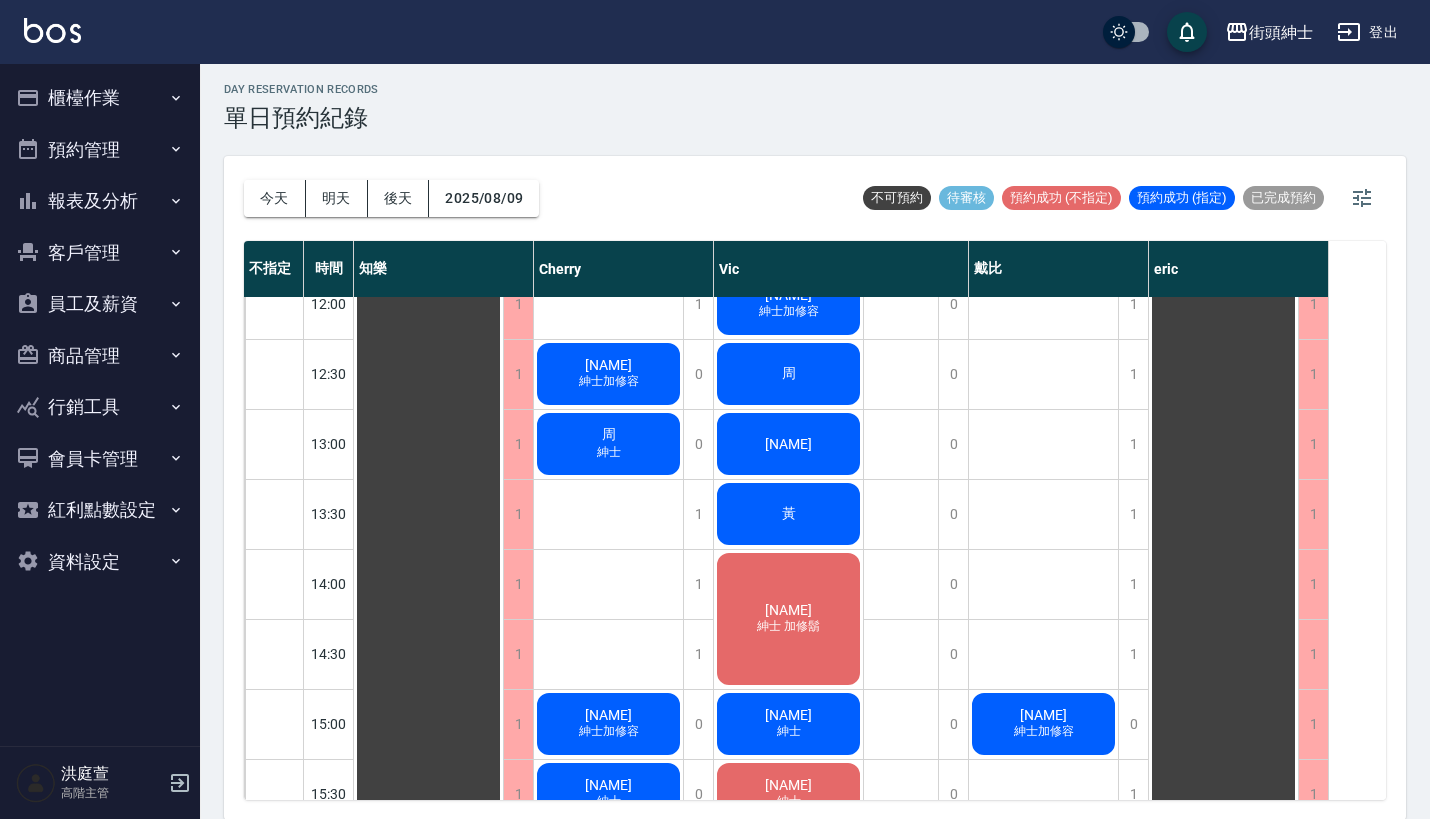 click on "預約管理" at bounding box center [100, 150] 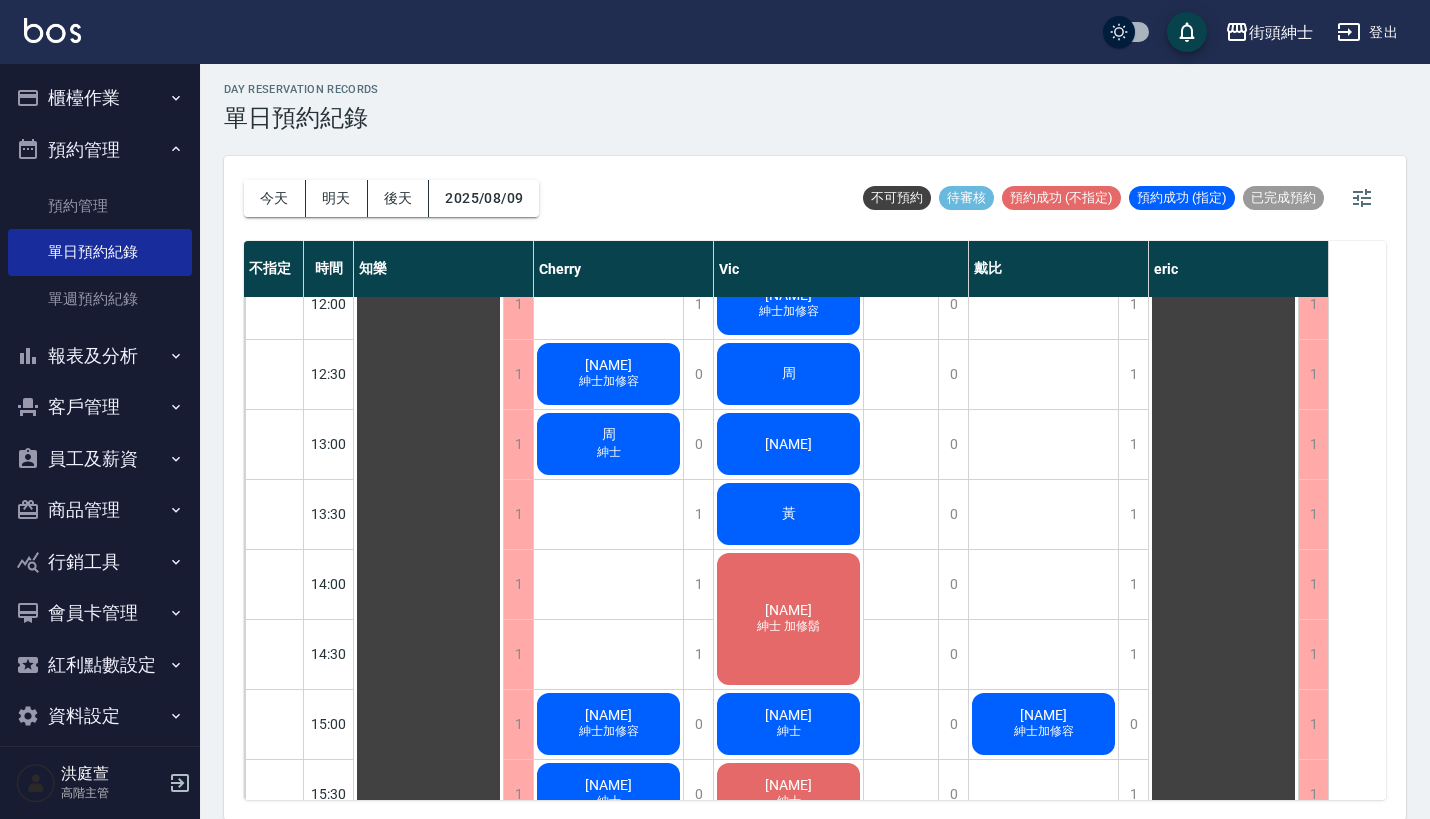 click on "預約管理" at bounding box center (100, 150) 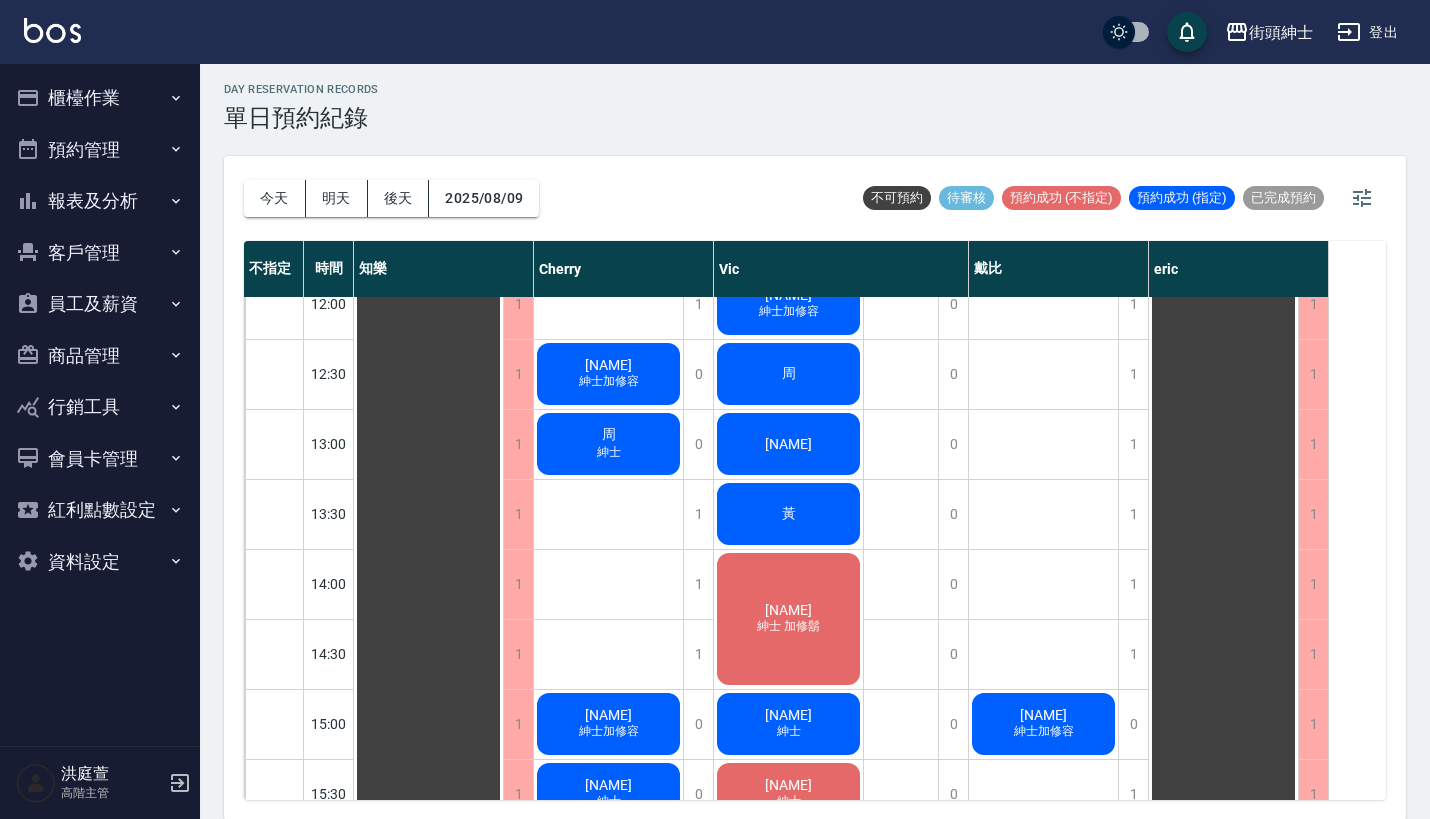 click on "報表及分析" at bounding box center [100, 201] 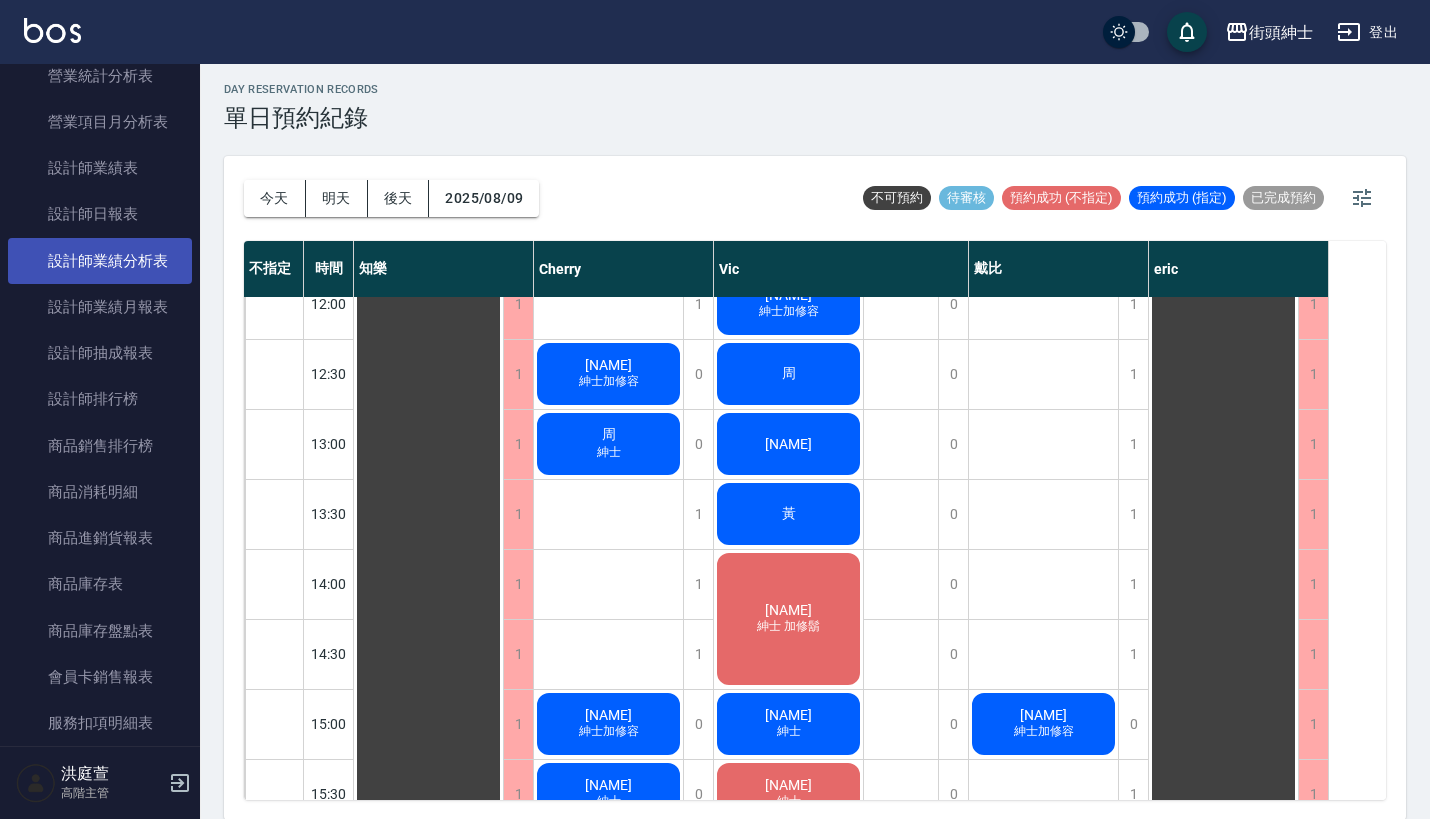 scroll, scrollTop: 711, scrollLeft: 0, axis: vertical 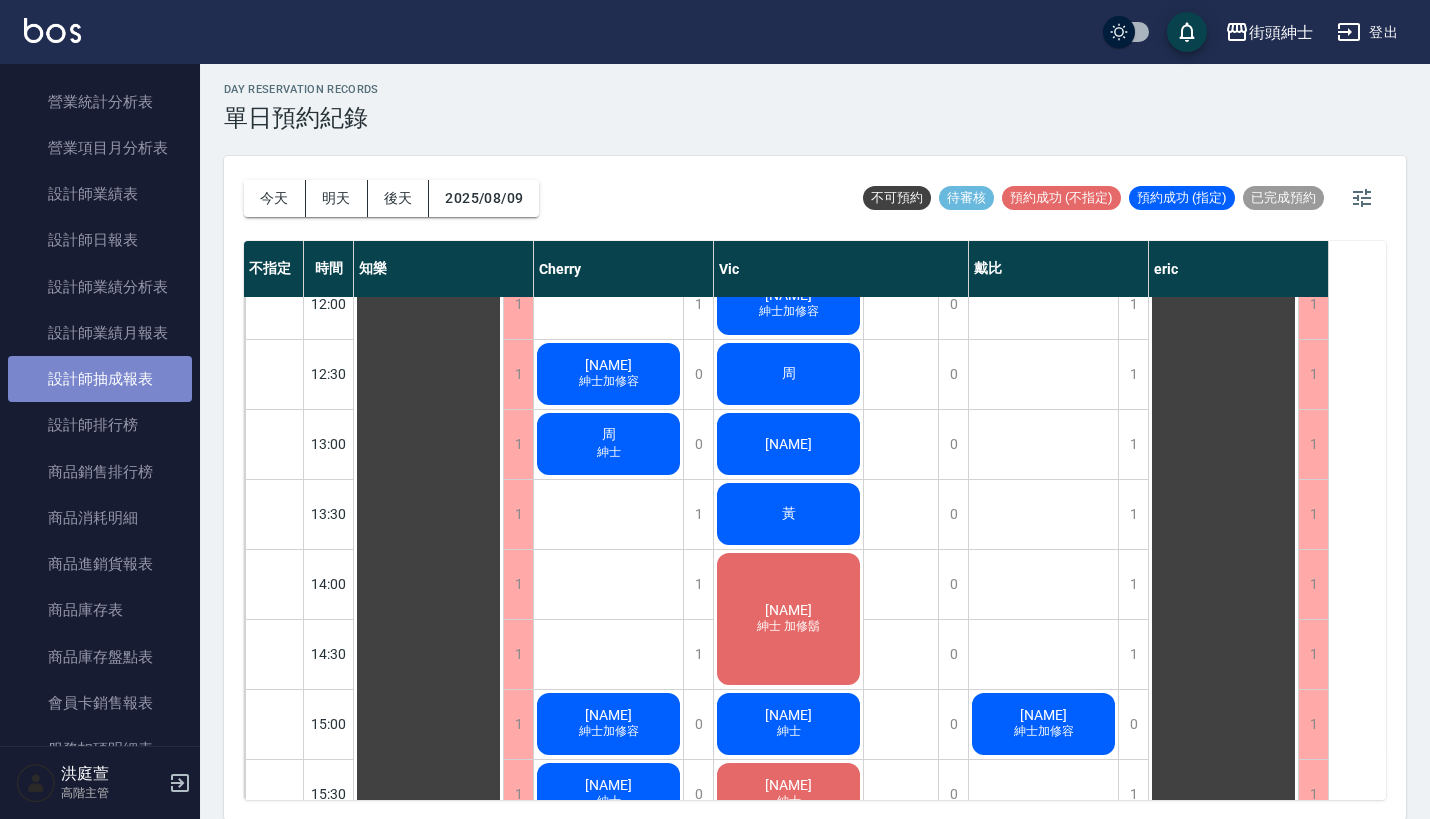 click on "設計師抽成報表" at bounding box center [100, 379] 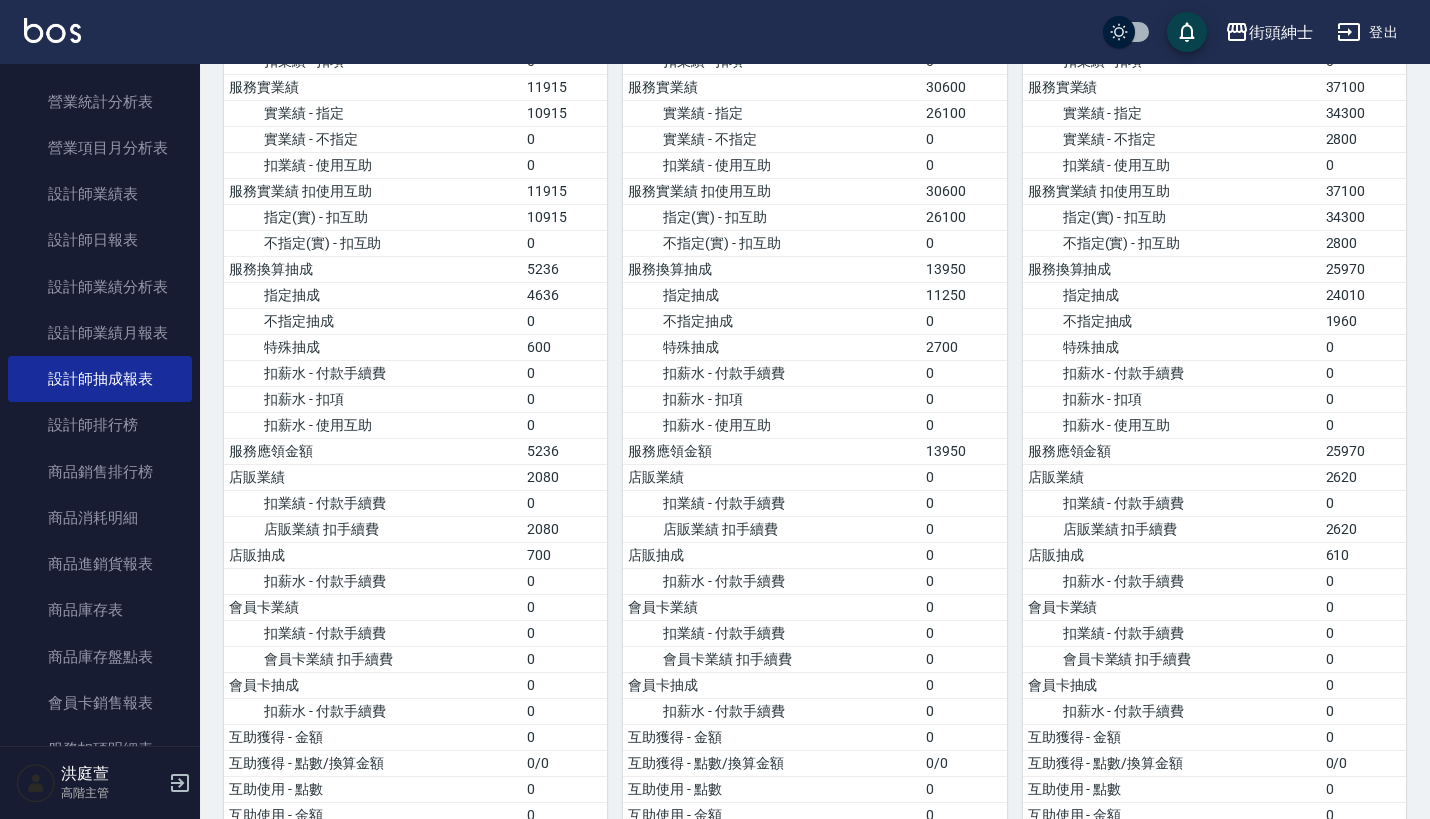 scroll, scrollTop: 243, scrollLeft: 0, axis: vertical 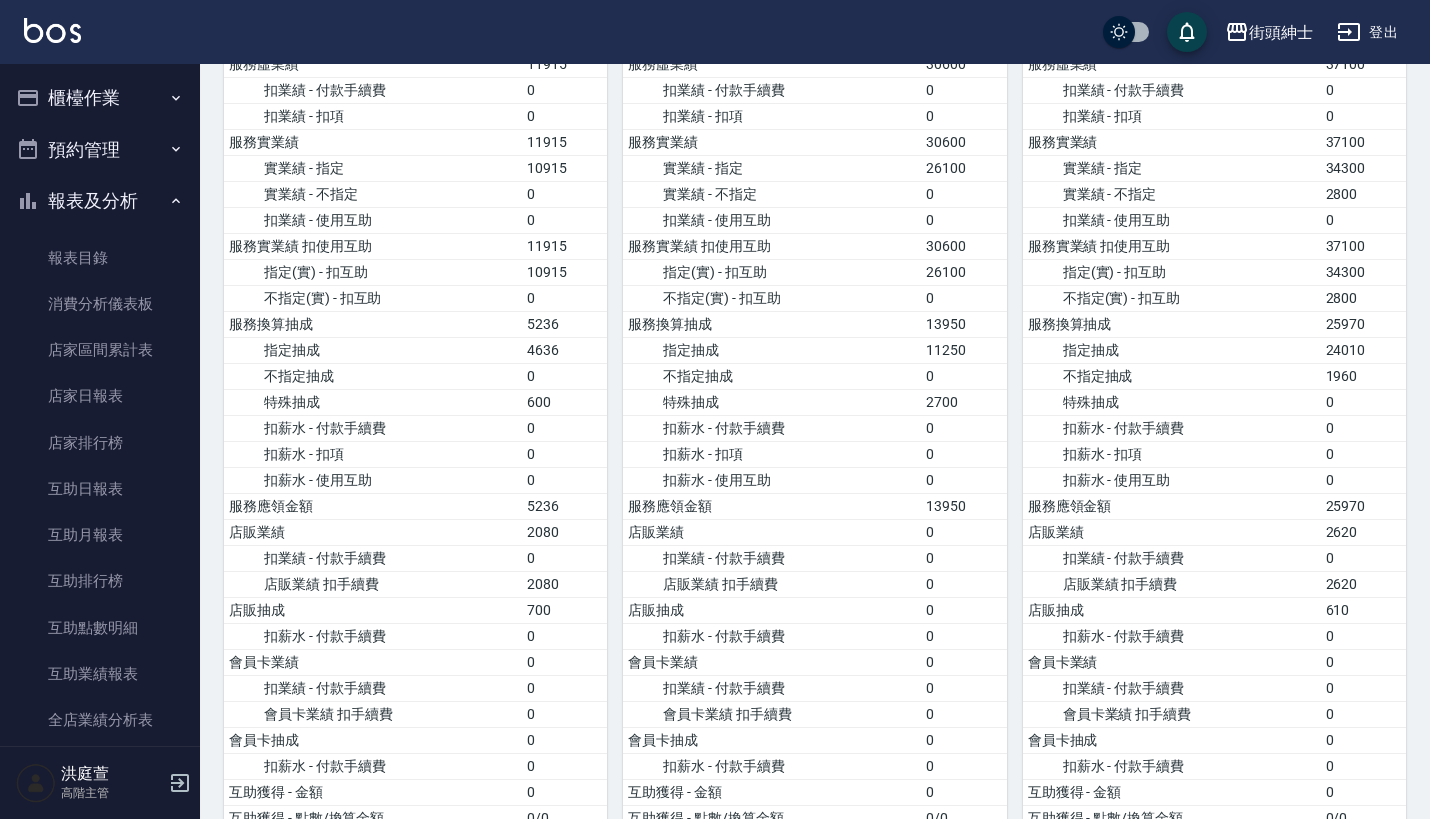 click on "預約管理" at bounding box center (100, 150) 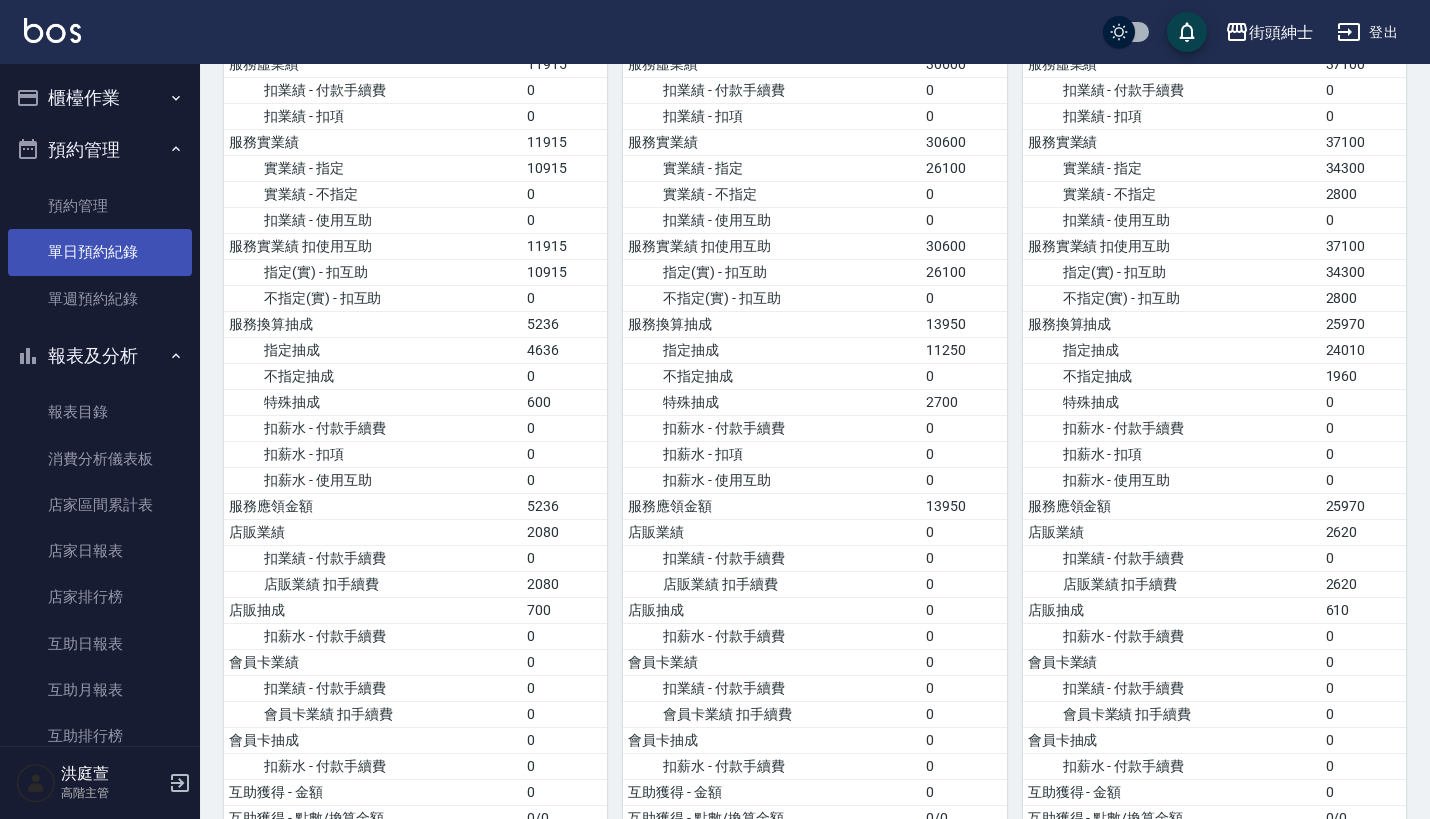 click on "單日預約紀錄" at bounding box center (100, 252) 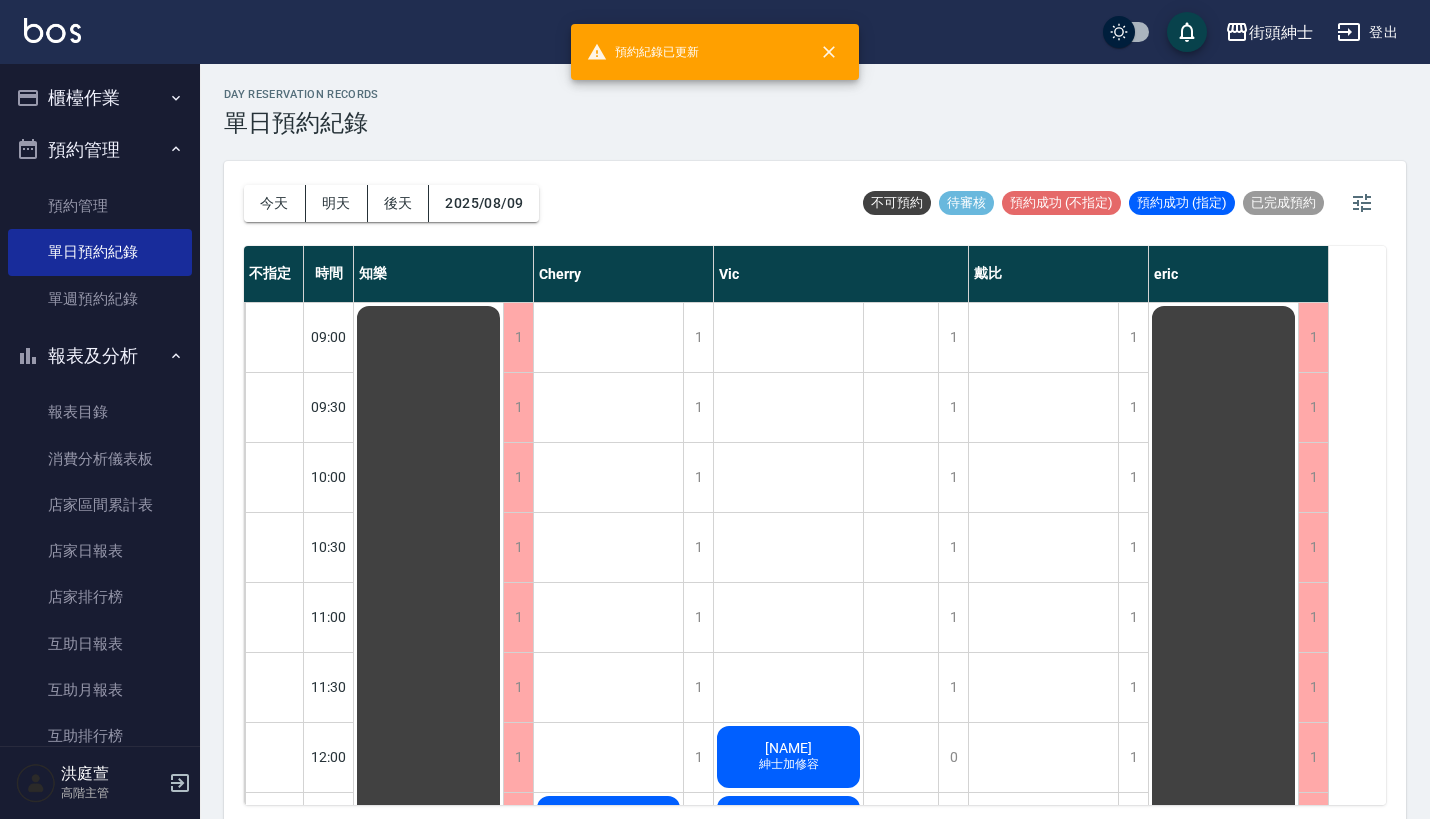 scroll, scrollTop: 0, scrollLeft: 0, axis: both 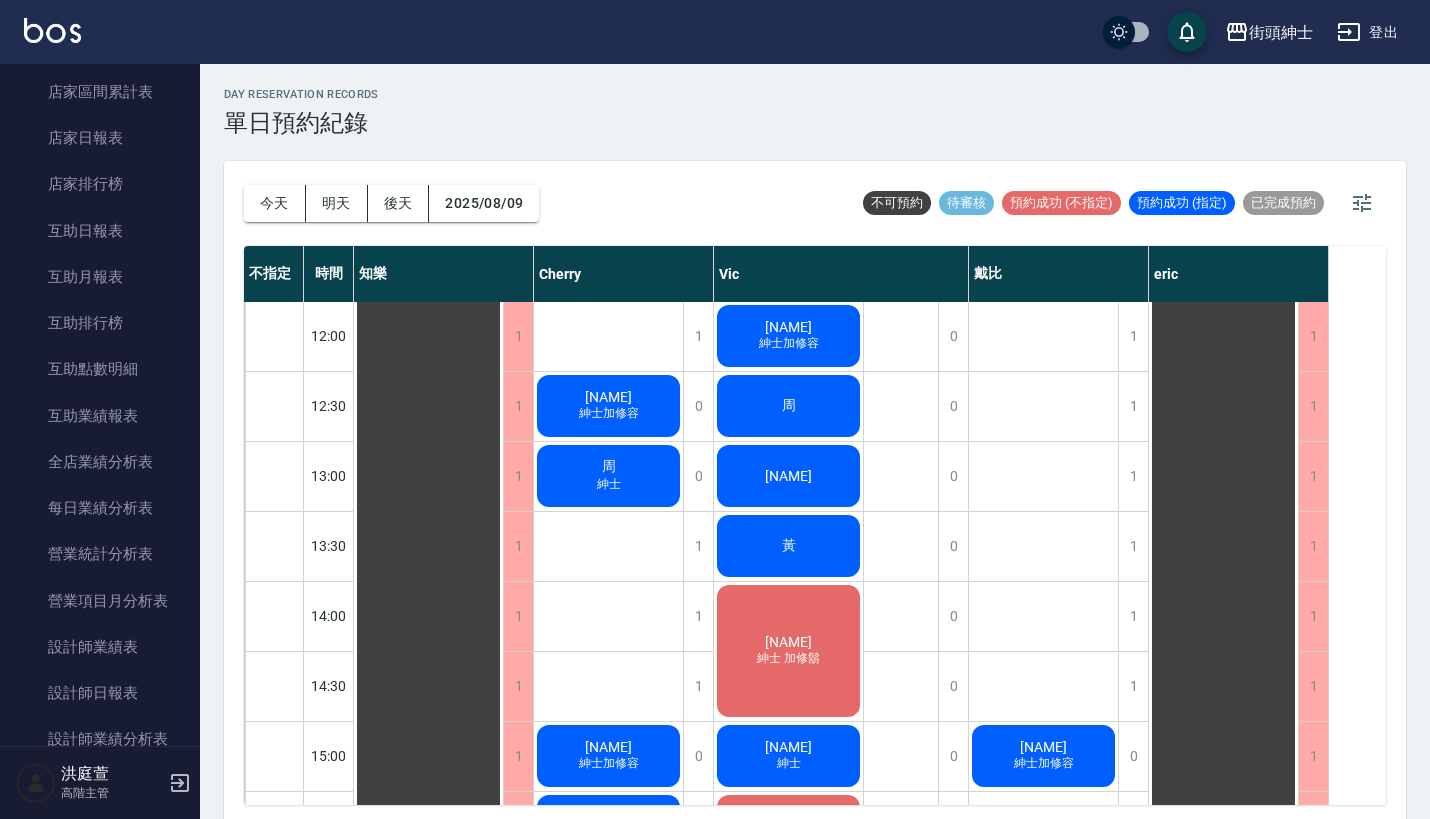 click on "紳士" at bounding box center (609, 413) 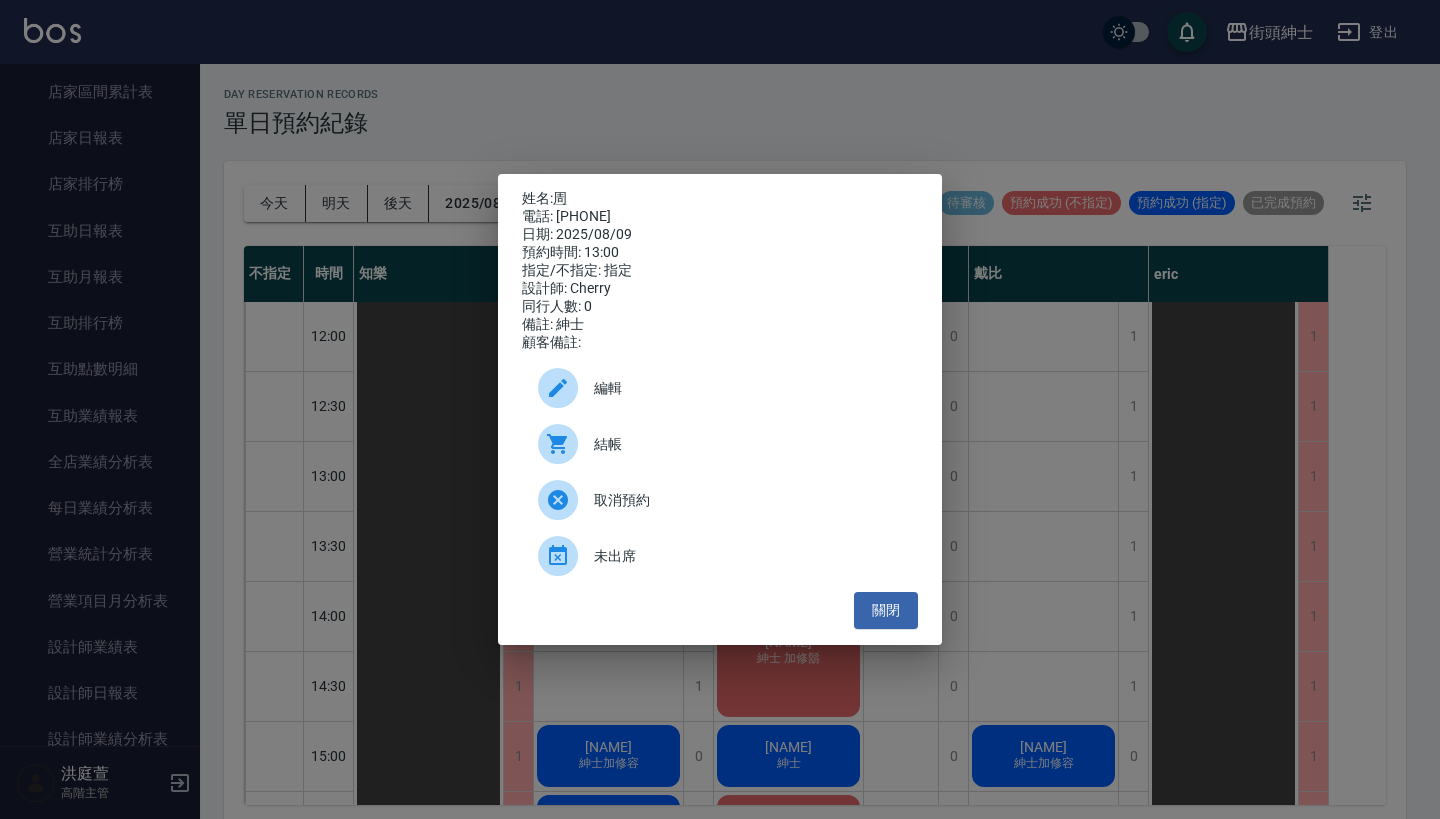 click on "編輯" at bounding box center (720, 388) 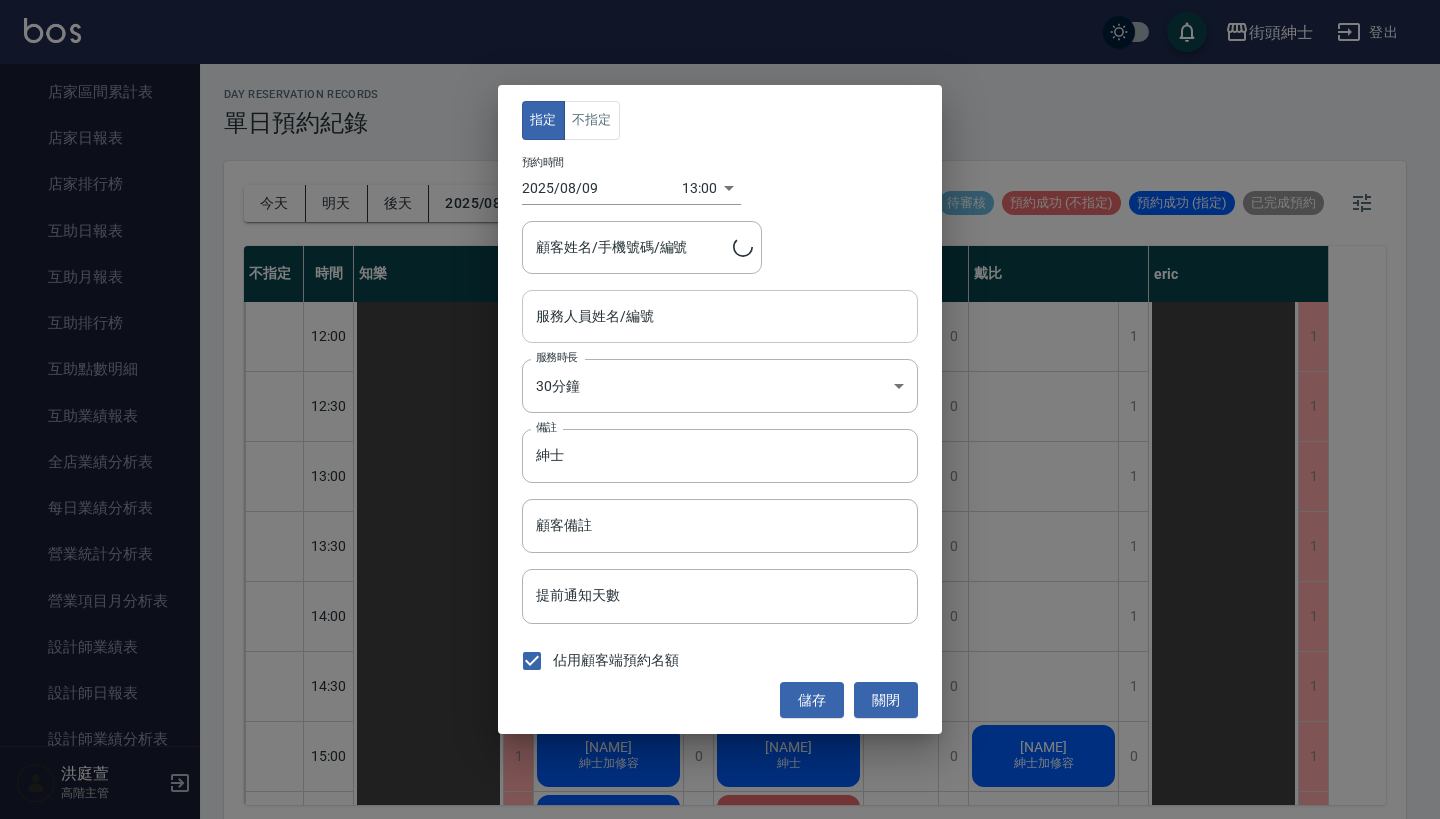 type on "[NAME]/[PHONE]" 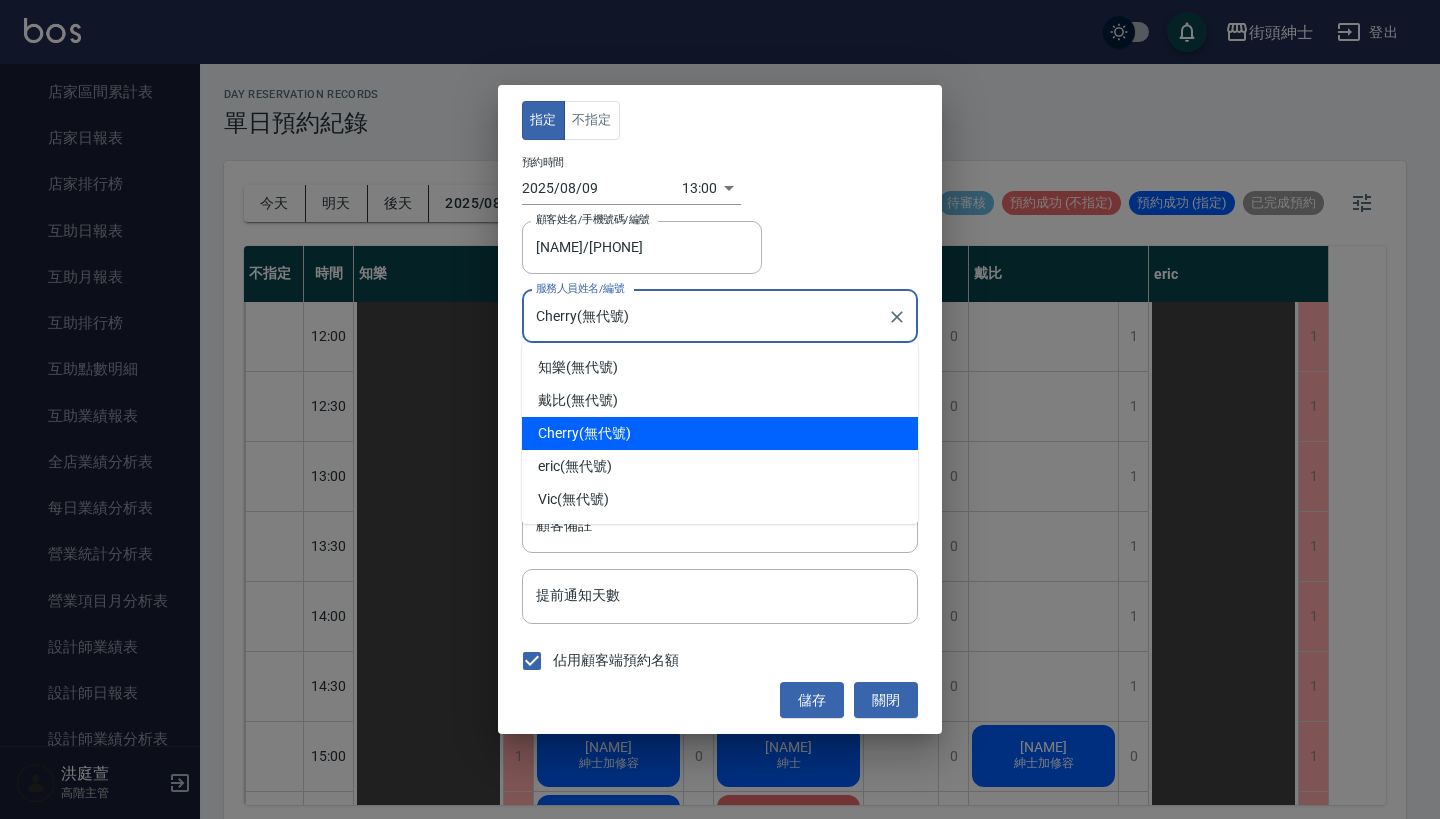 click on "Cherry(無代號)" at bounding box center (705, 316) 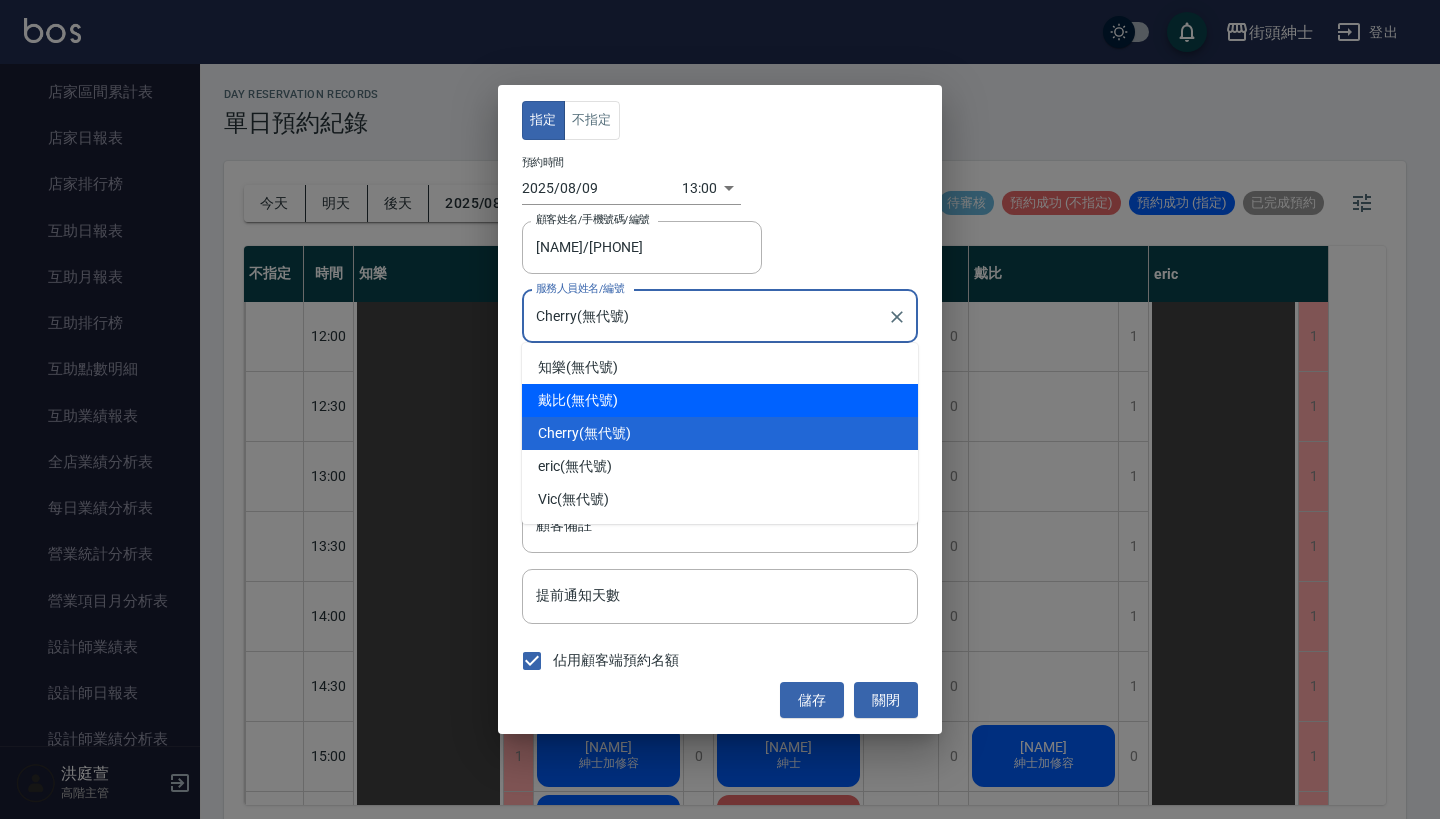 click on "[NAME] (無代號)" at bounding box center (720, 400) 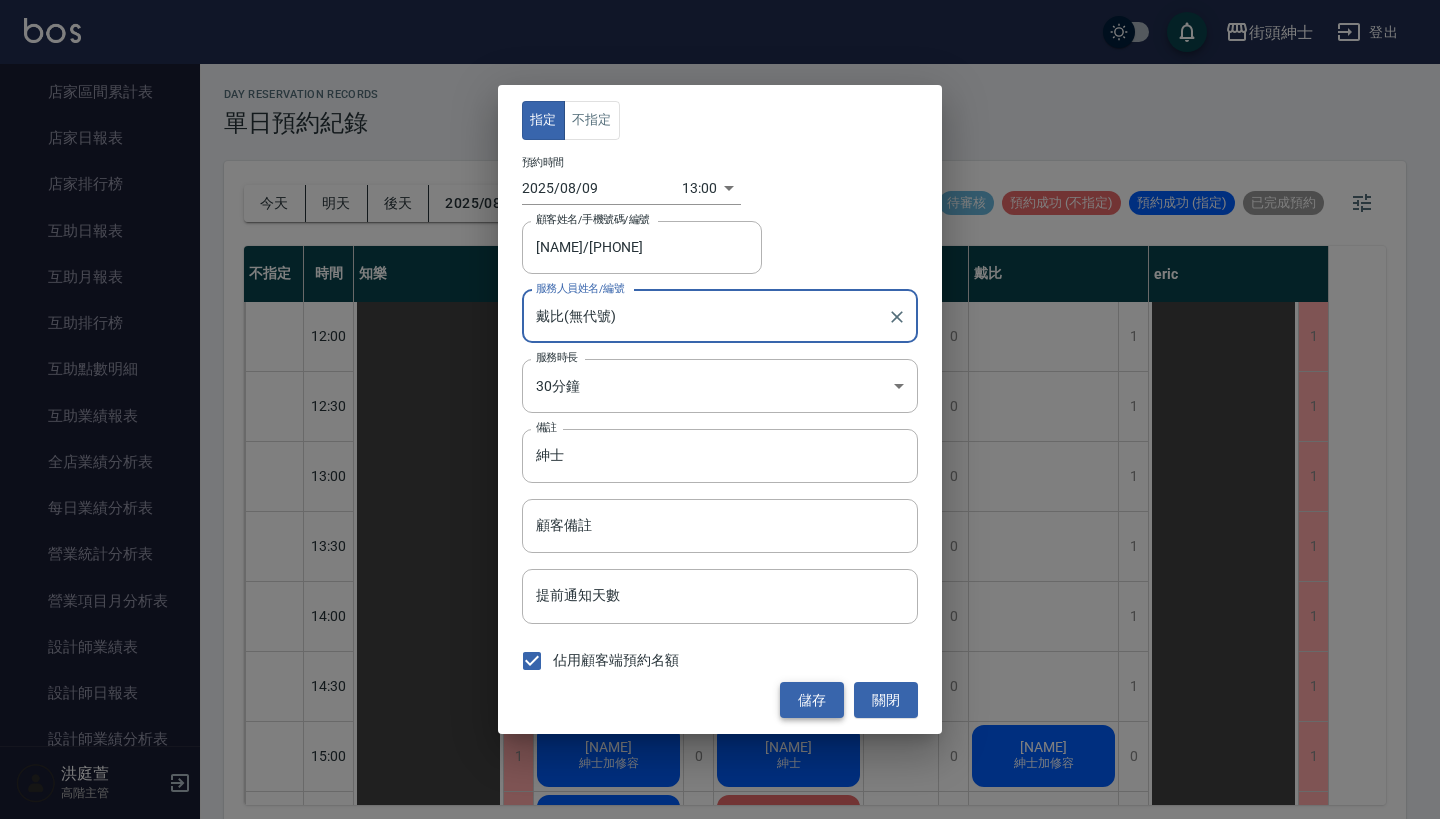 click on "儲存" at bounding box center (812, 700) 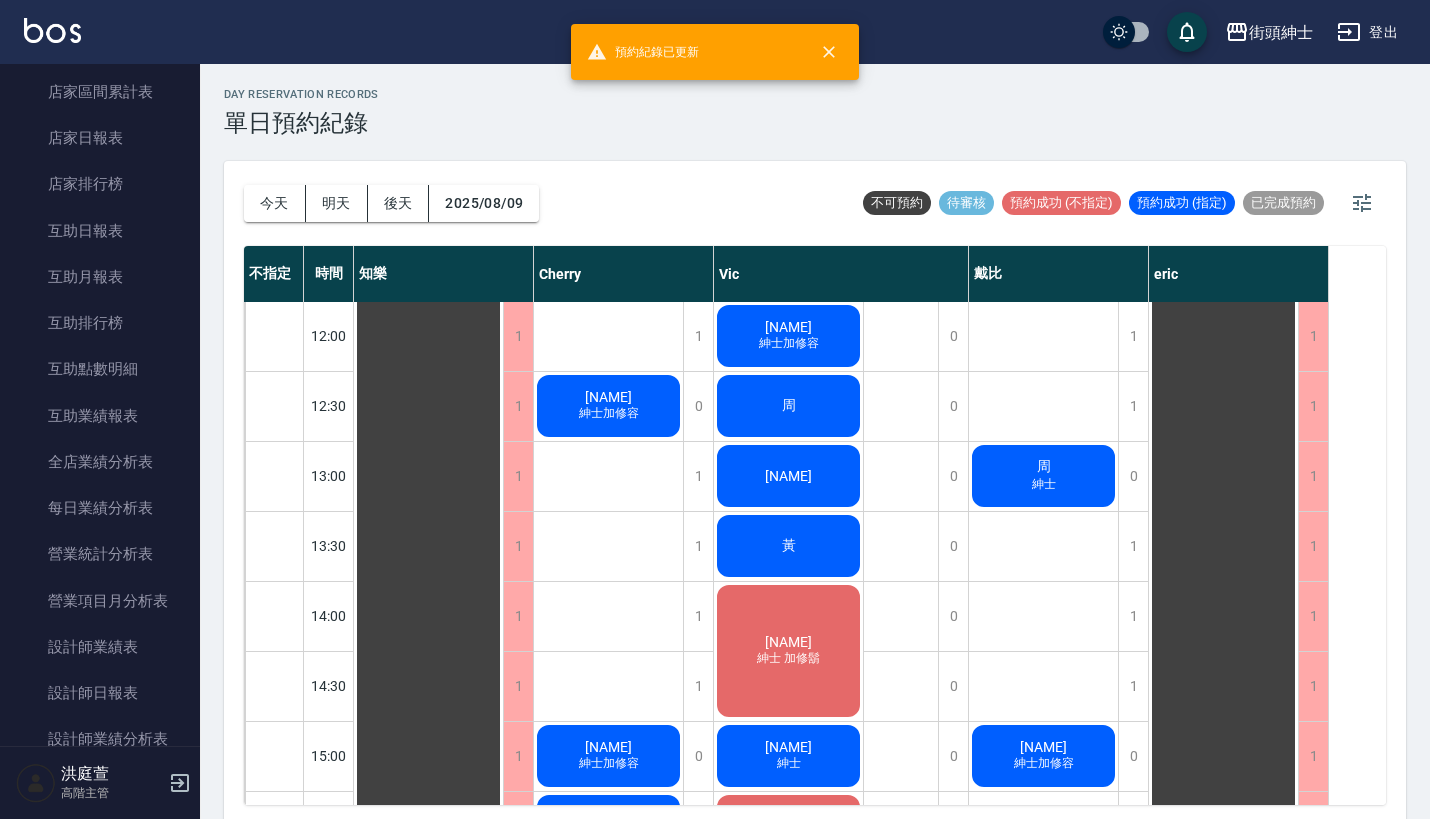 scroll, scrollTop: 410, scrollLeft: 0, axis: vertical 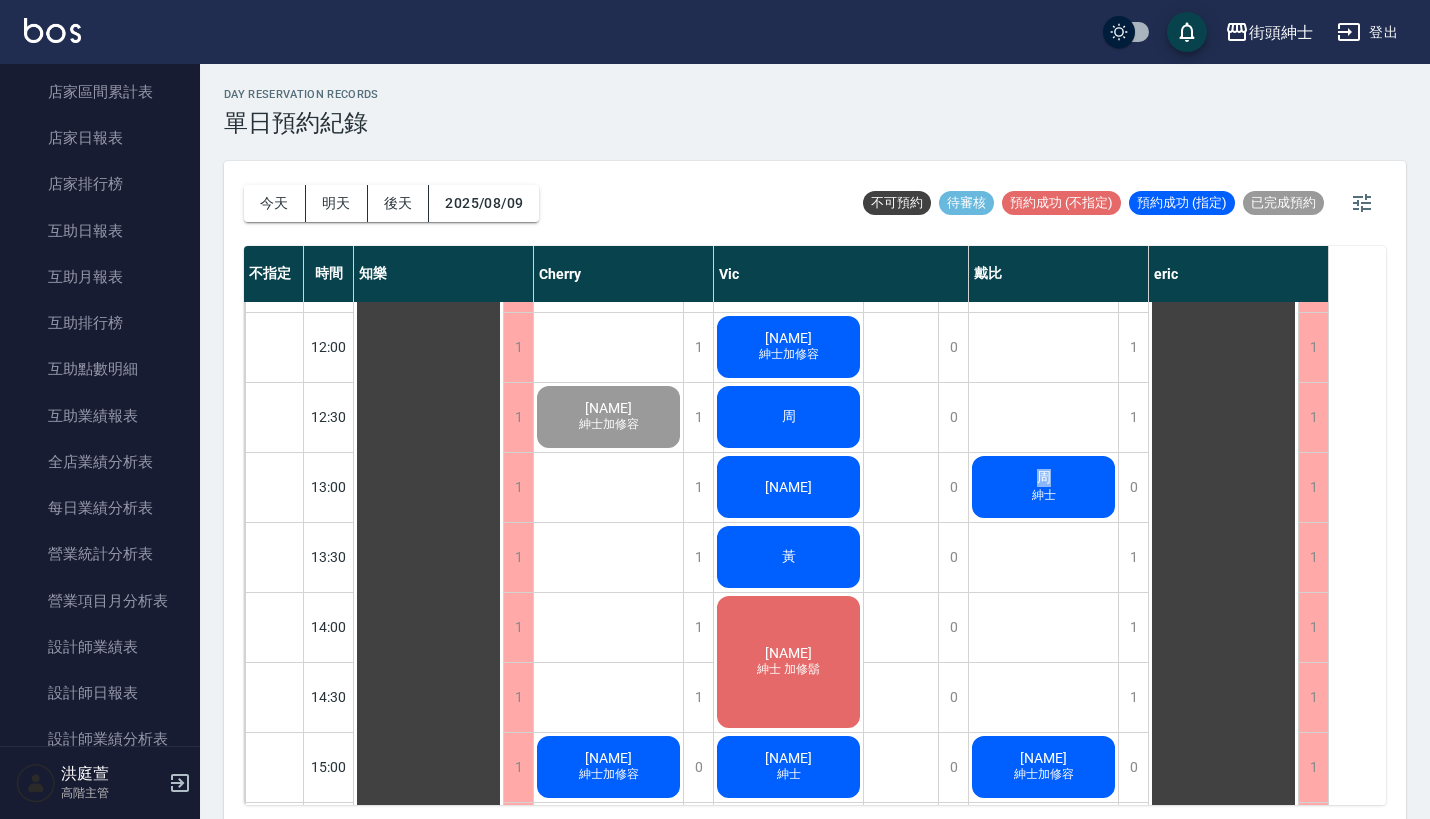 click on "周" at bounding box center (429, 907) 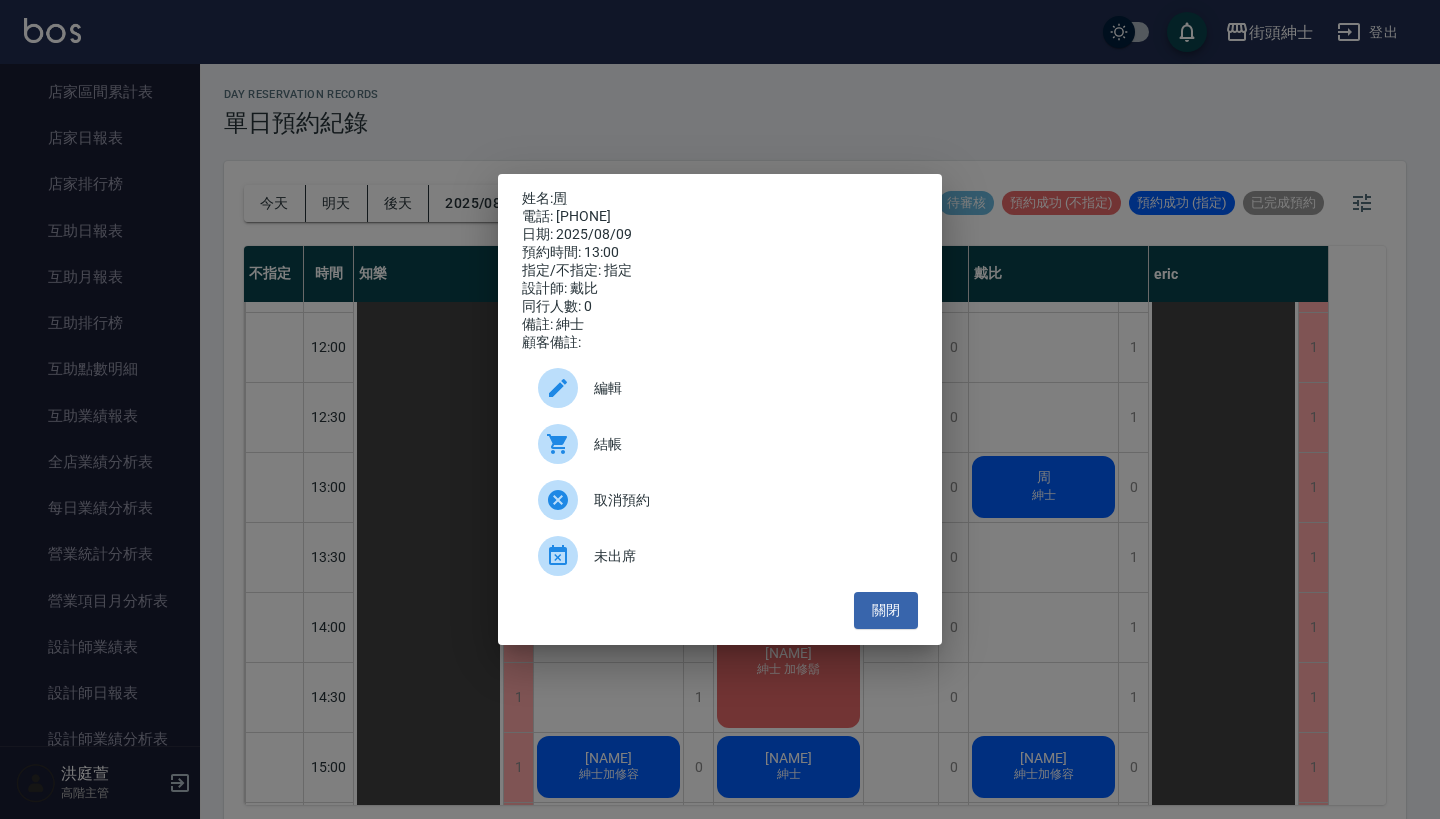 click on "結帳" at bounding box center [720, 444] 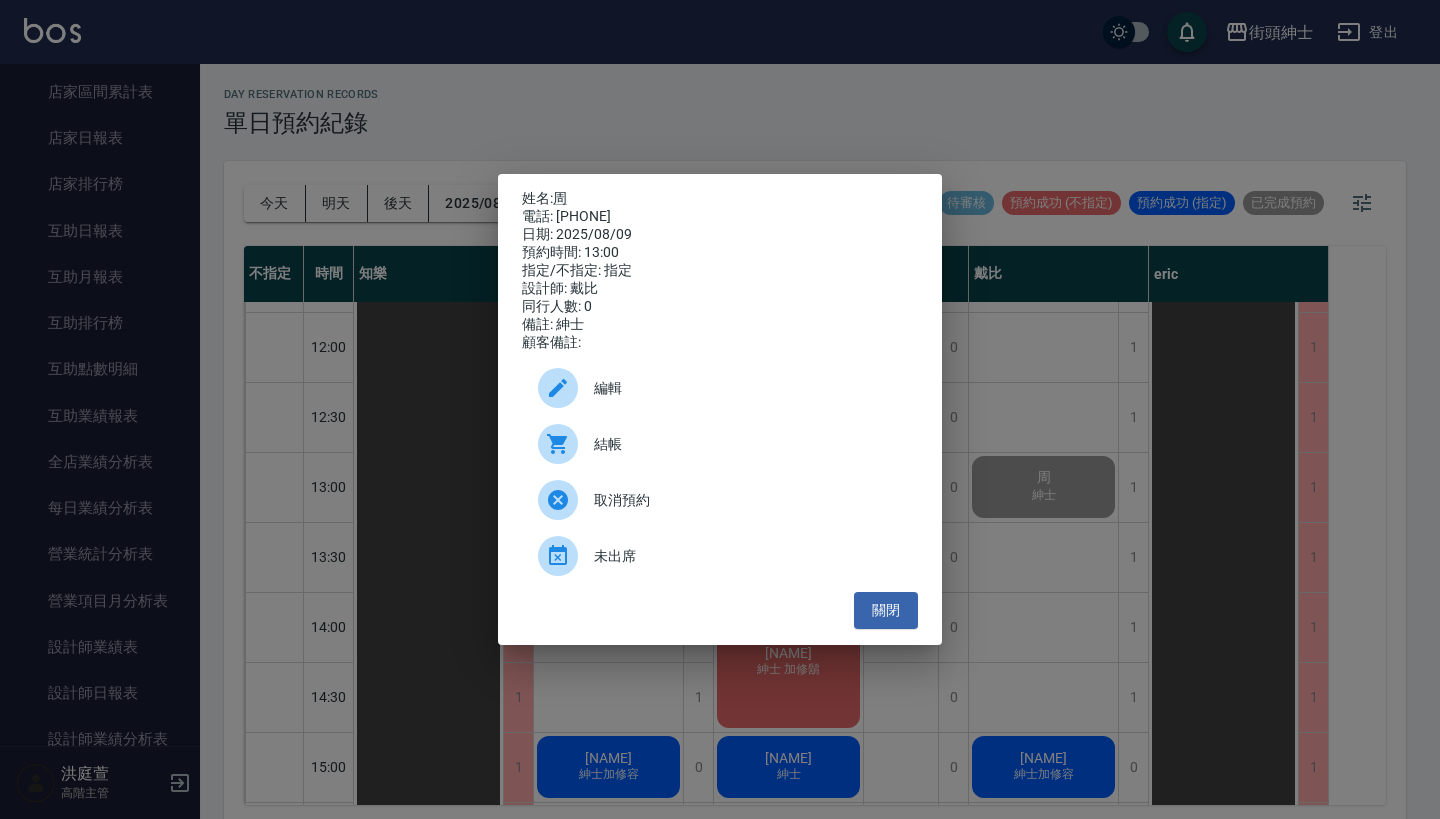 click on "姓名:  [NAME] 電話: [PHONE] 日期: 2025/08/09 預約時間: 13:00 指定/不指定: 指定 設計師: 戴比 同行人數: 0 備註: 紳士 顧客備註:  編輯 結帳 取消預約 未出席 關閉" at bounding box center (720, 409) 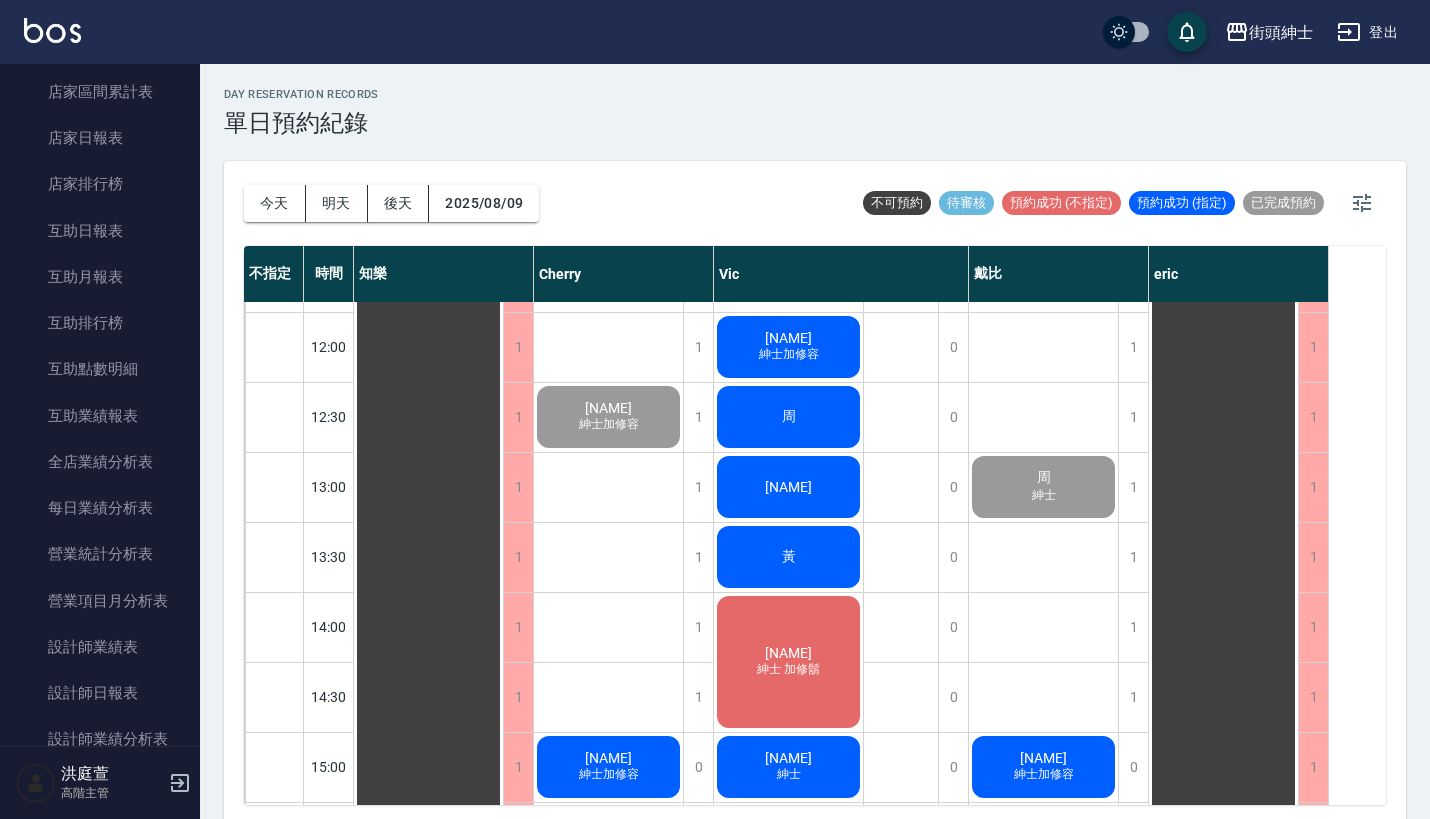 scroll, scrollTop: 1, scrollLeft: 0, axis: vertical 